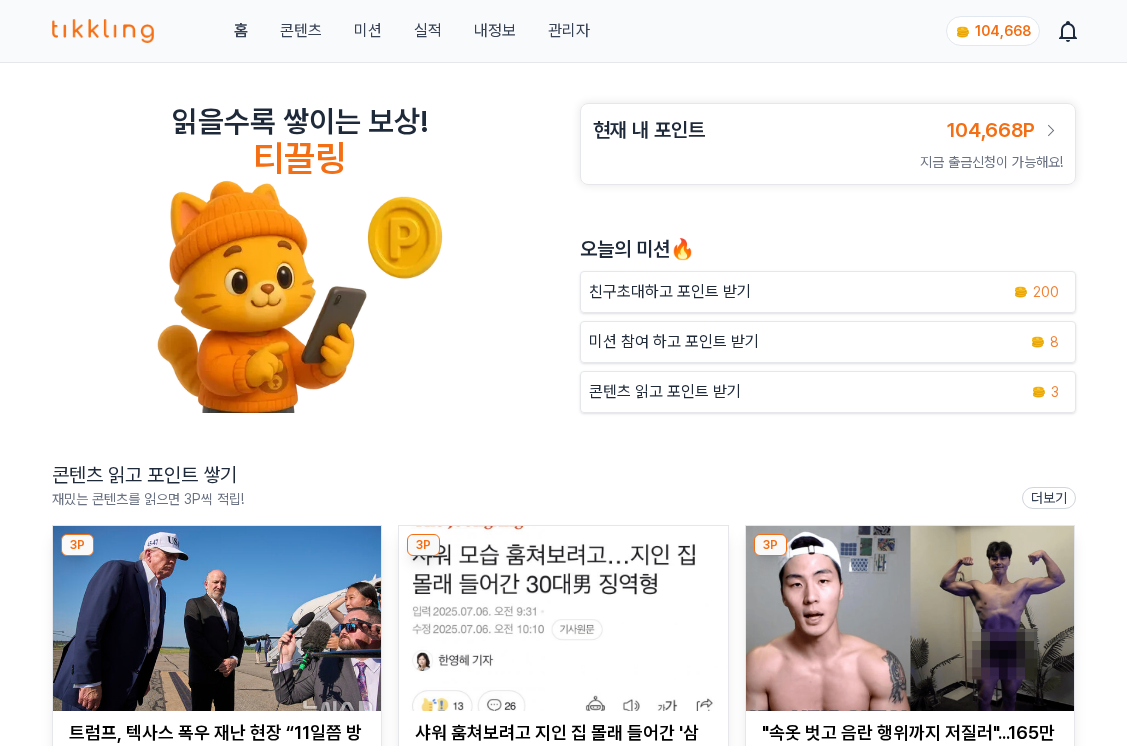scroll, scrollTop: 0, scrollLeft: 0, axis: both 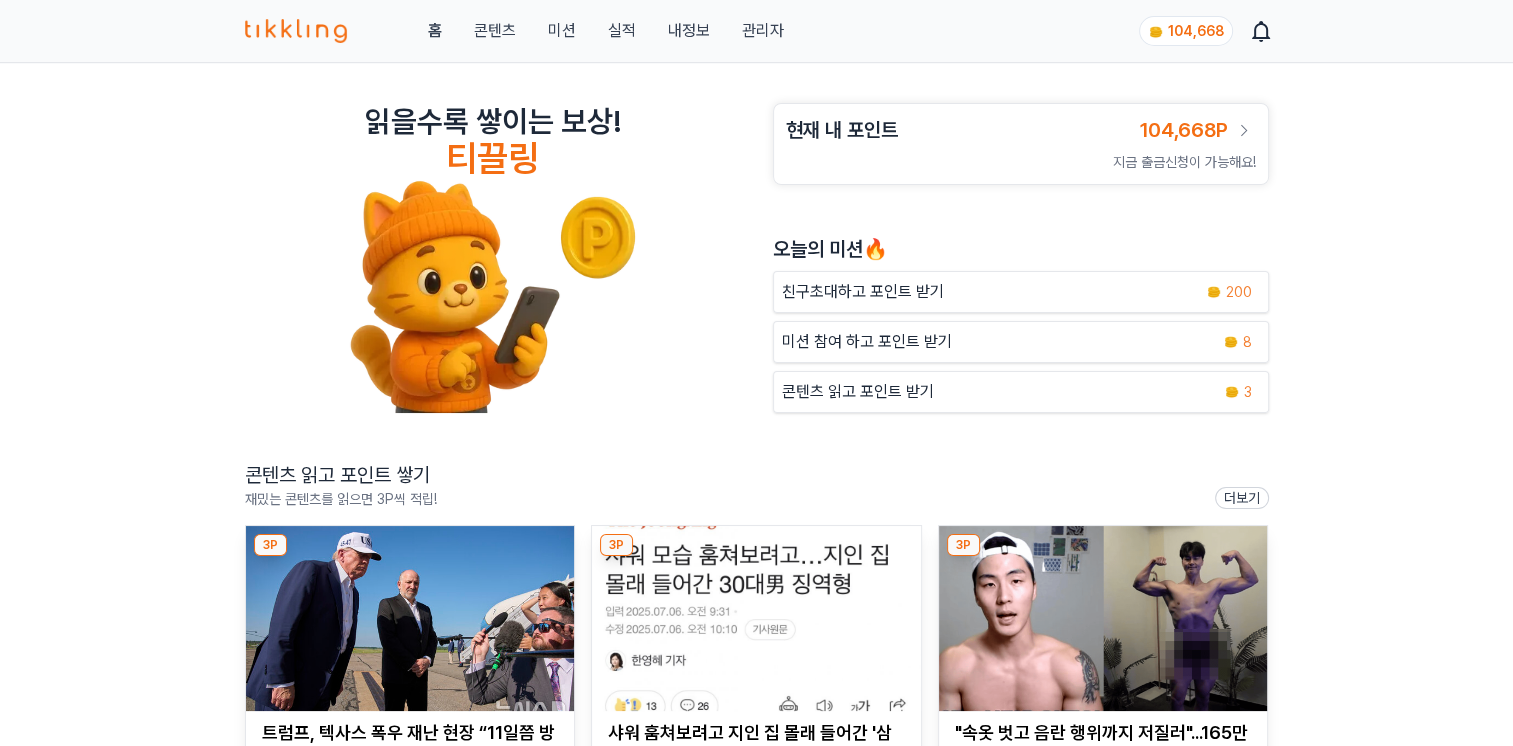 click on "관리자" at bounding box center (762, 31) 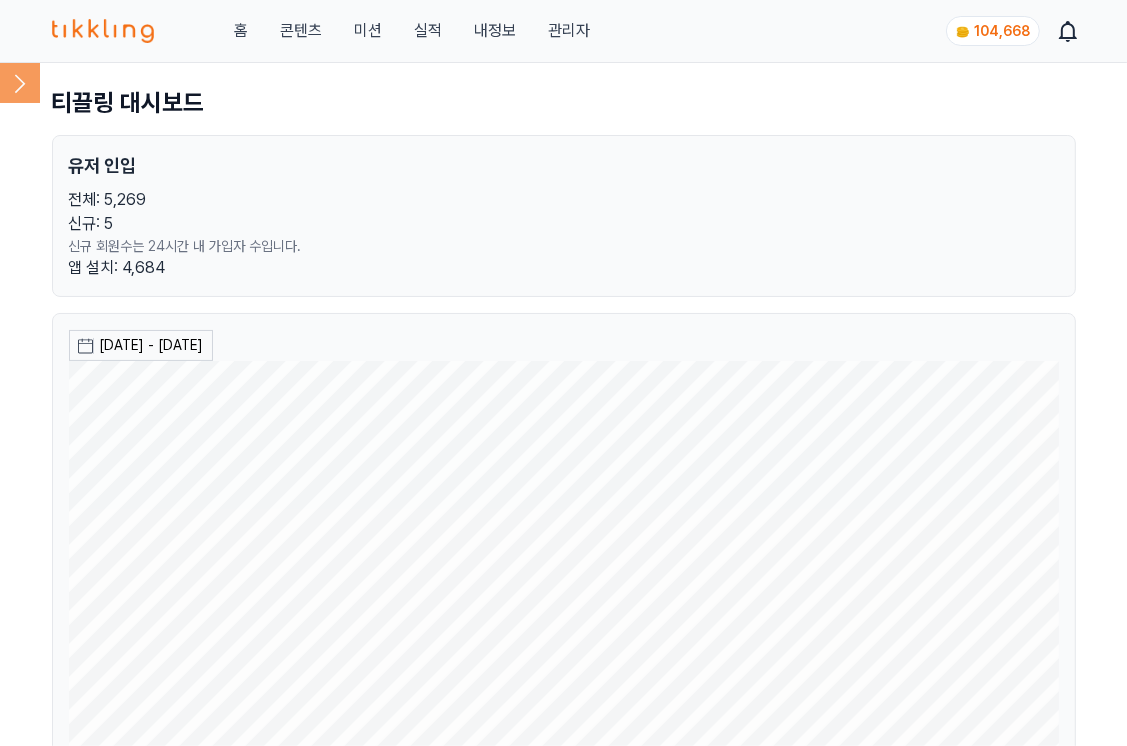 click 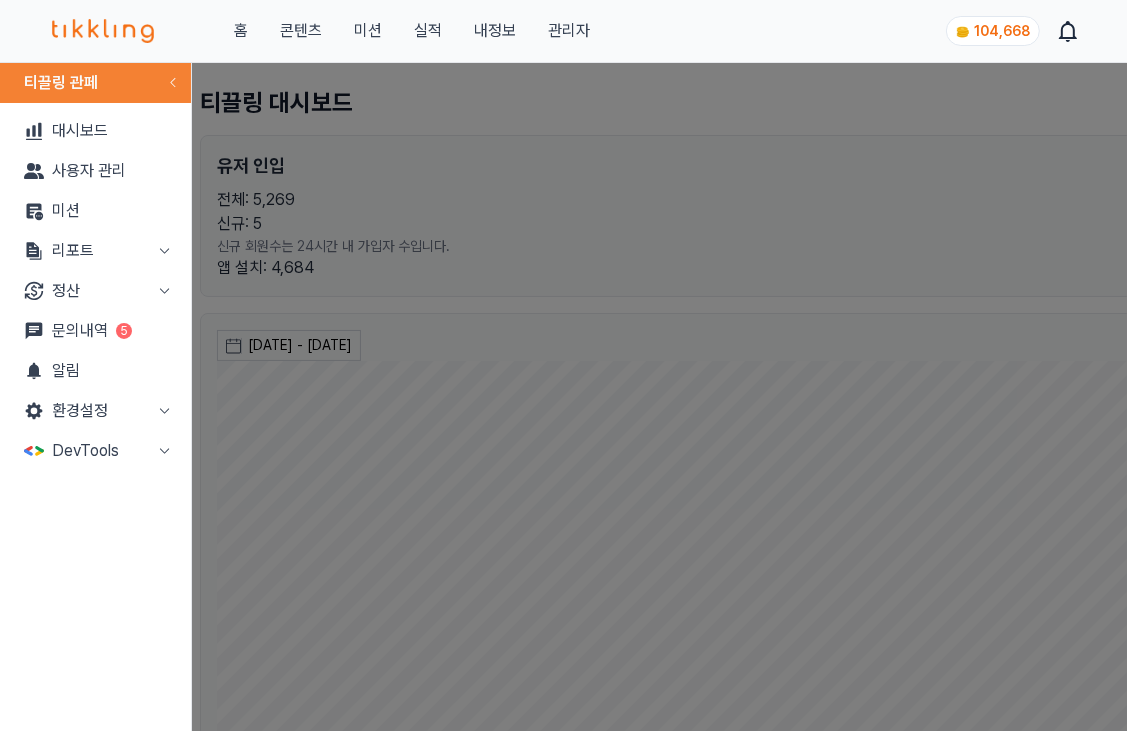 click on "문의내역  5" at bounding box center (95, 331) 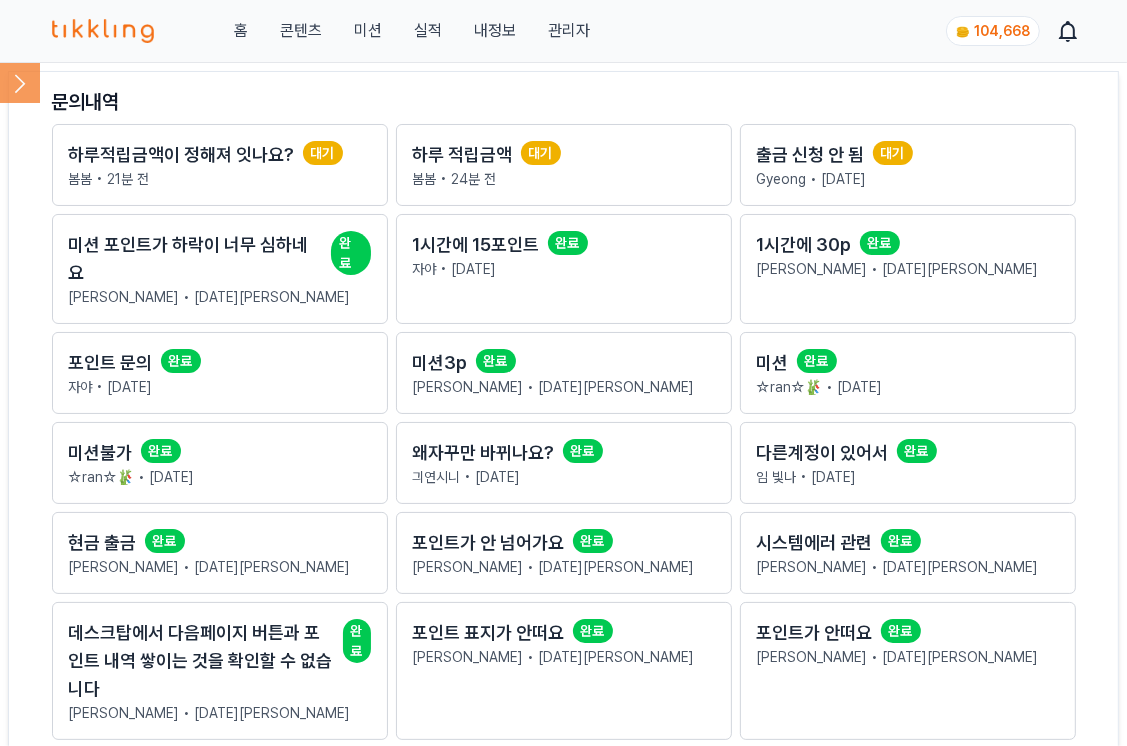 click on "Gyeong • [DATE]" at bounding box center (908, 179) 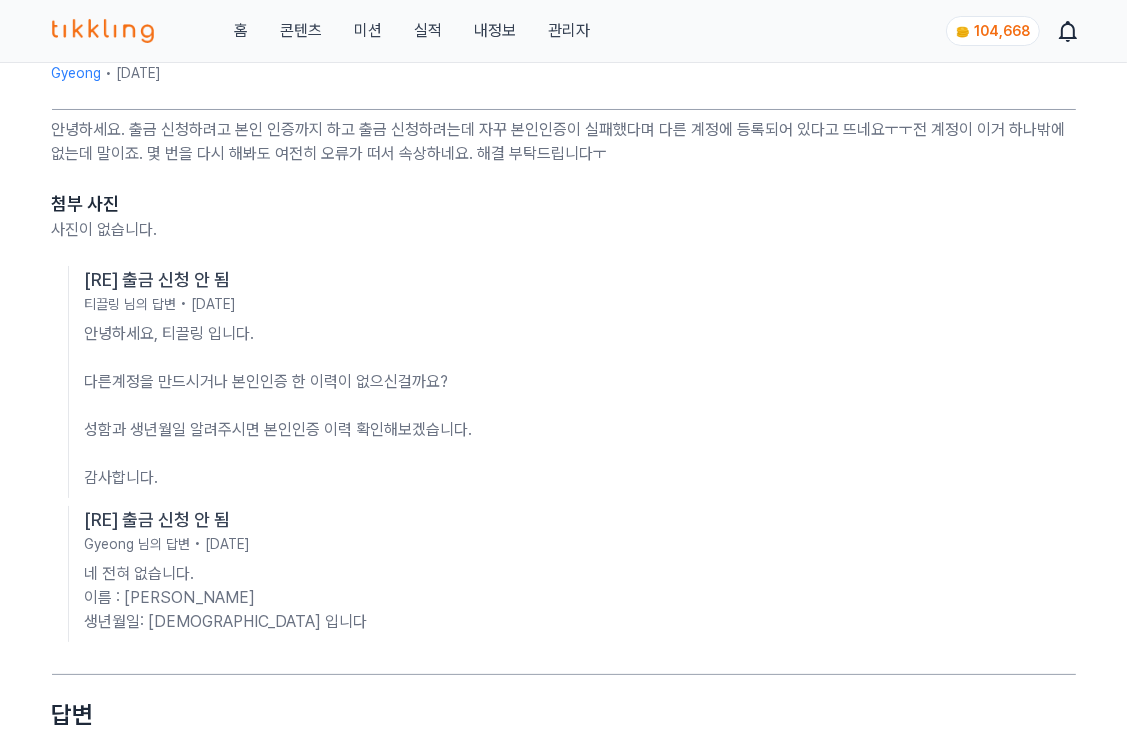 scroll, scrollTop: 0, scrollLeft: 0, axis: both 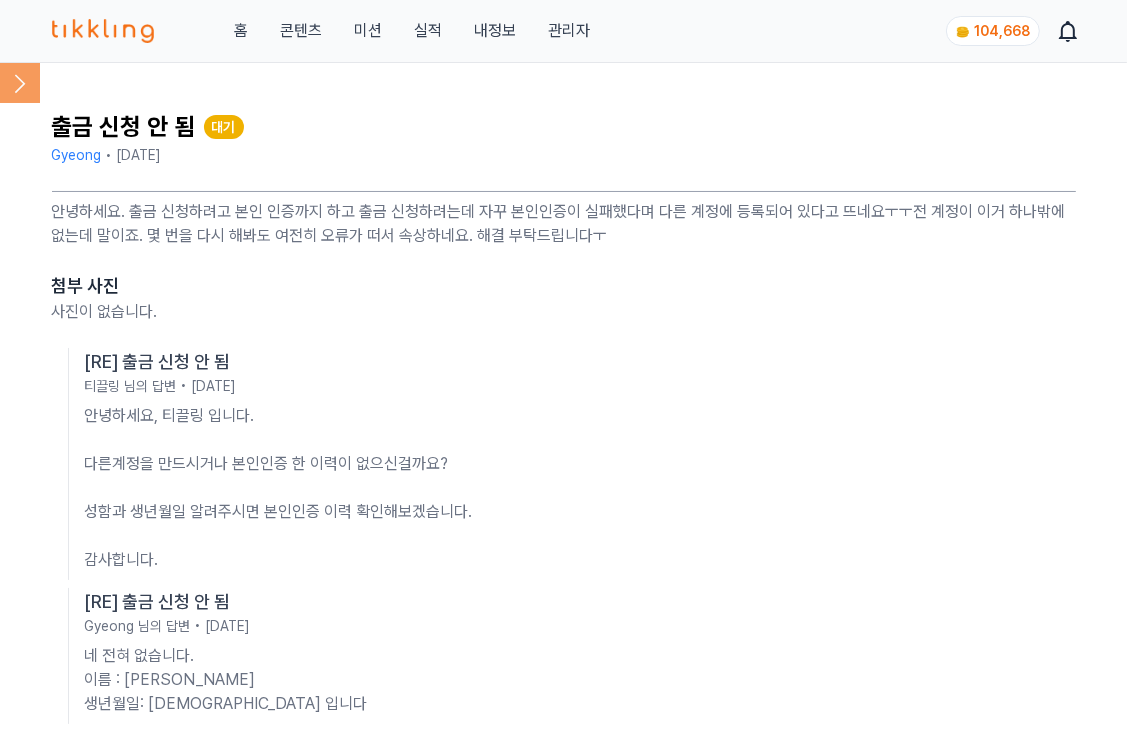 click on "Gyeong" at bounding box center (77, 155) 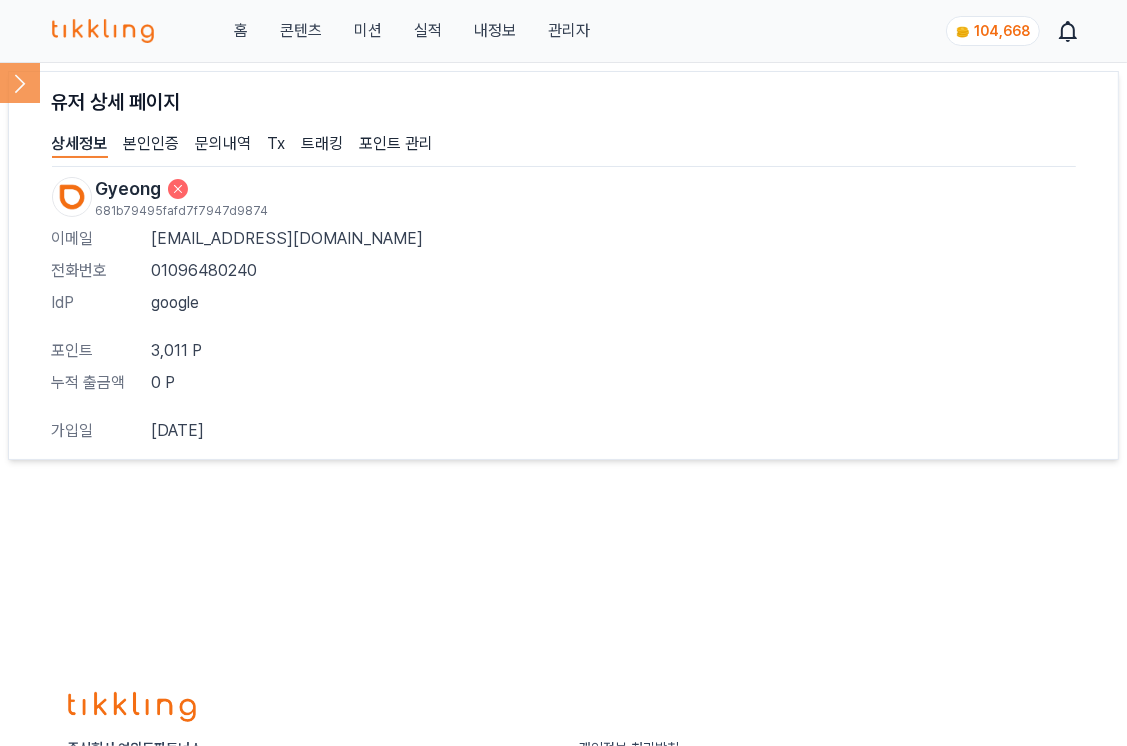 click on "[EMAIL_ADDRESS][DOMAIN_NAME]" at bounding box center (614, 239) 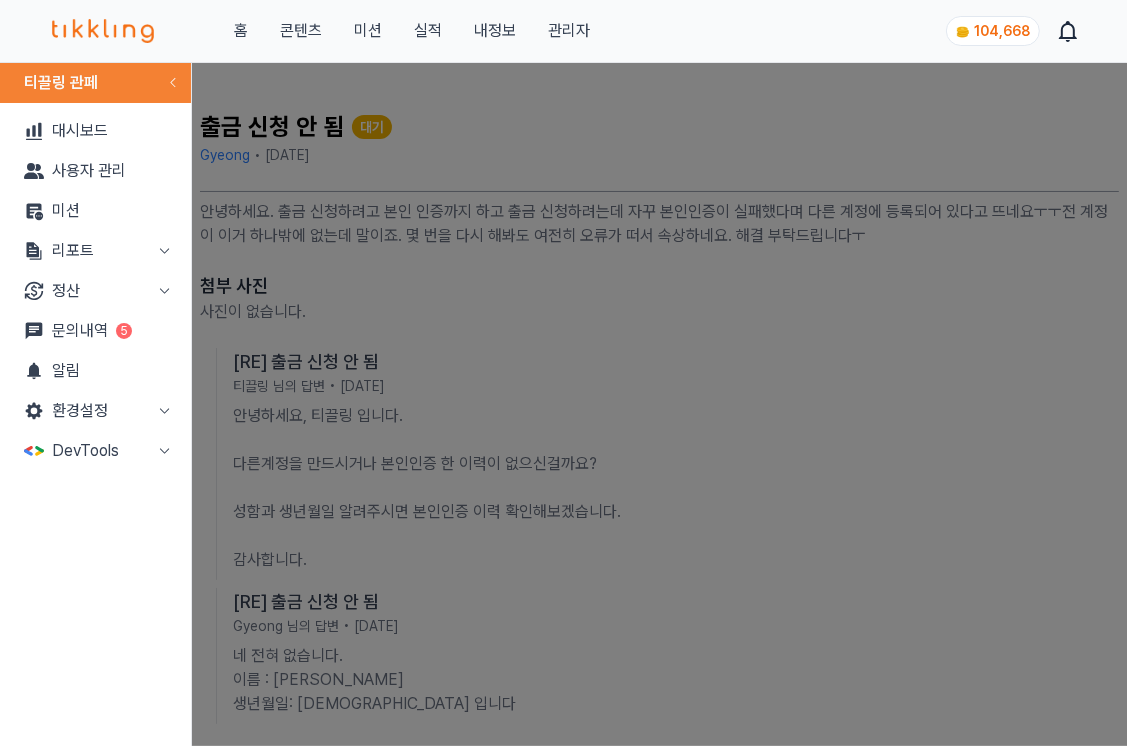 click at bounding box center [563, 373] 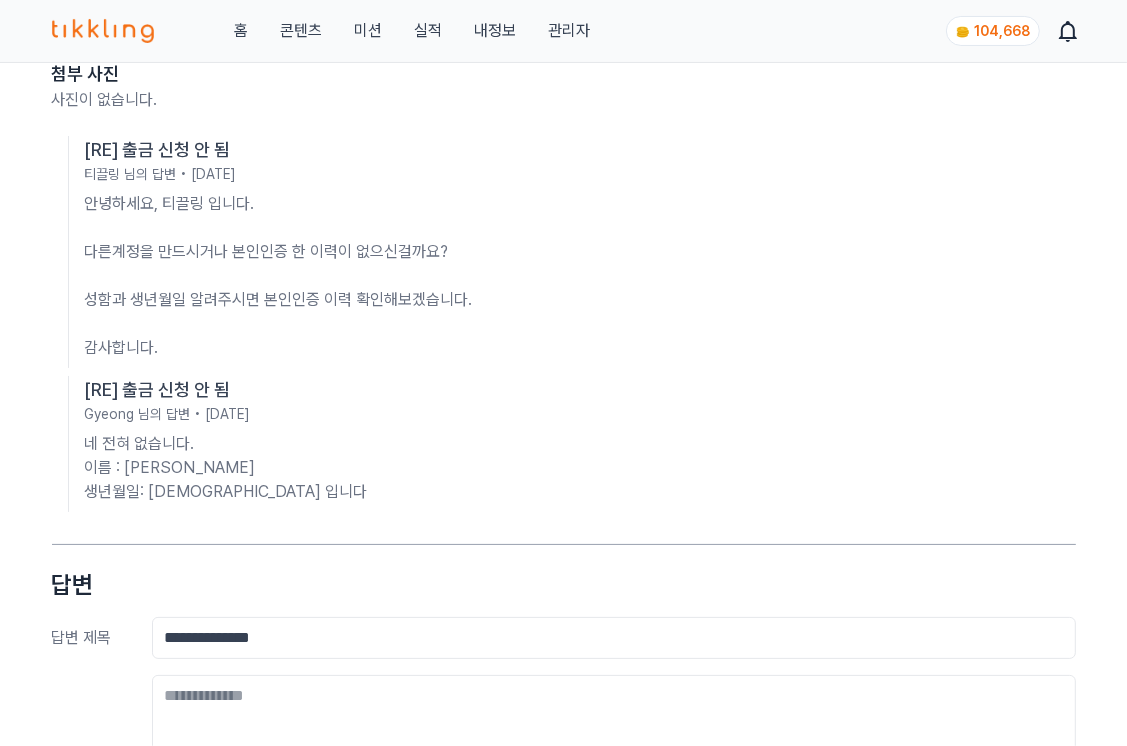 scroll, scrollTop: 213, scrollLeft: 0, axis: vertical 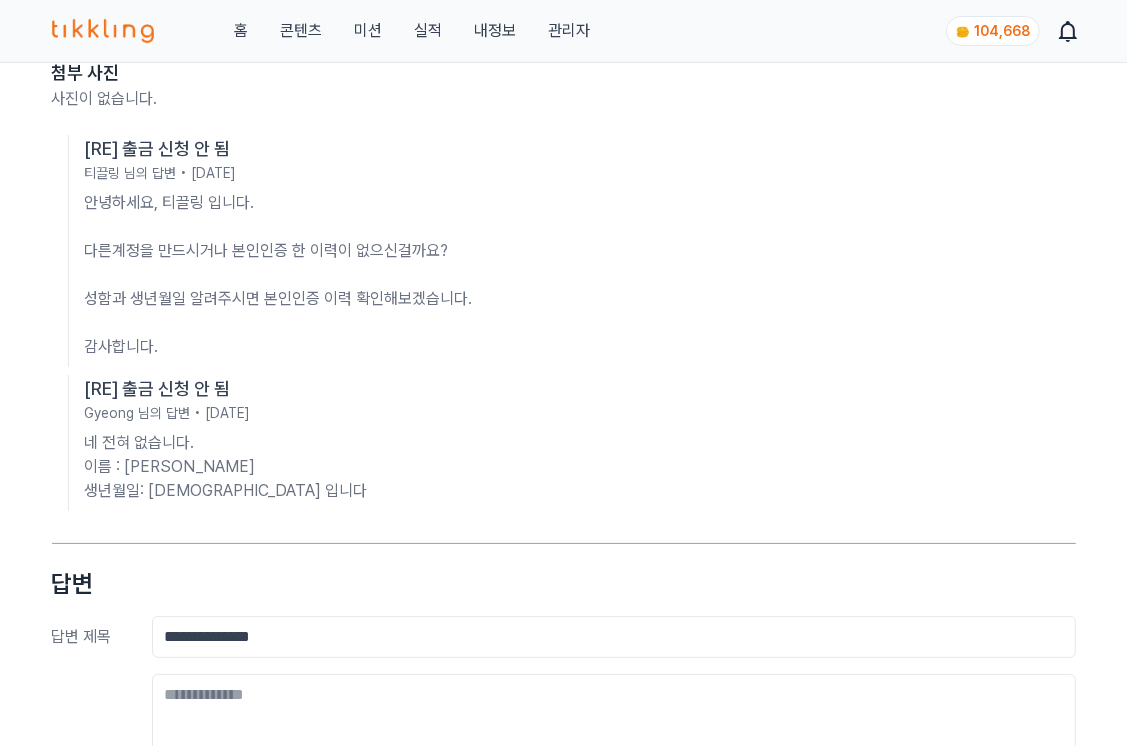 drag, startPoint x: 226, startPoint y: 492, endPoint x: 68, endPoint y: 462, distance: 160.82289 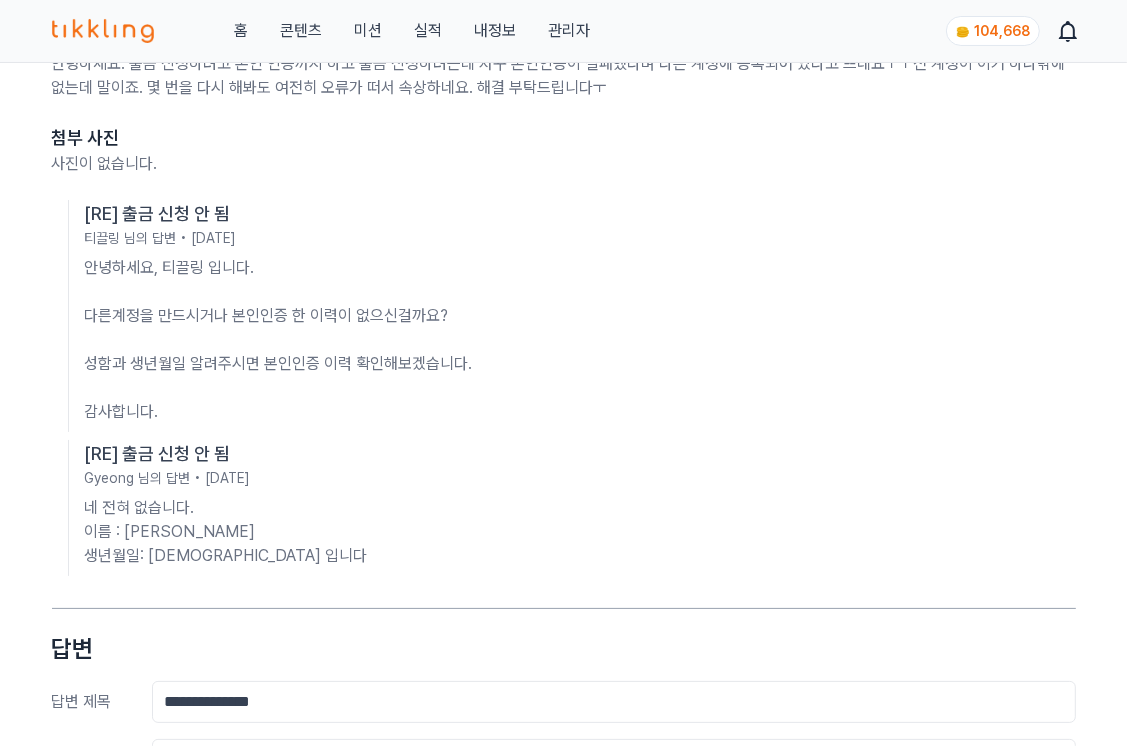 scroll, scrollTop: 0, scrollLeft: 0, axis: both 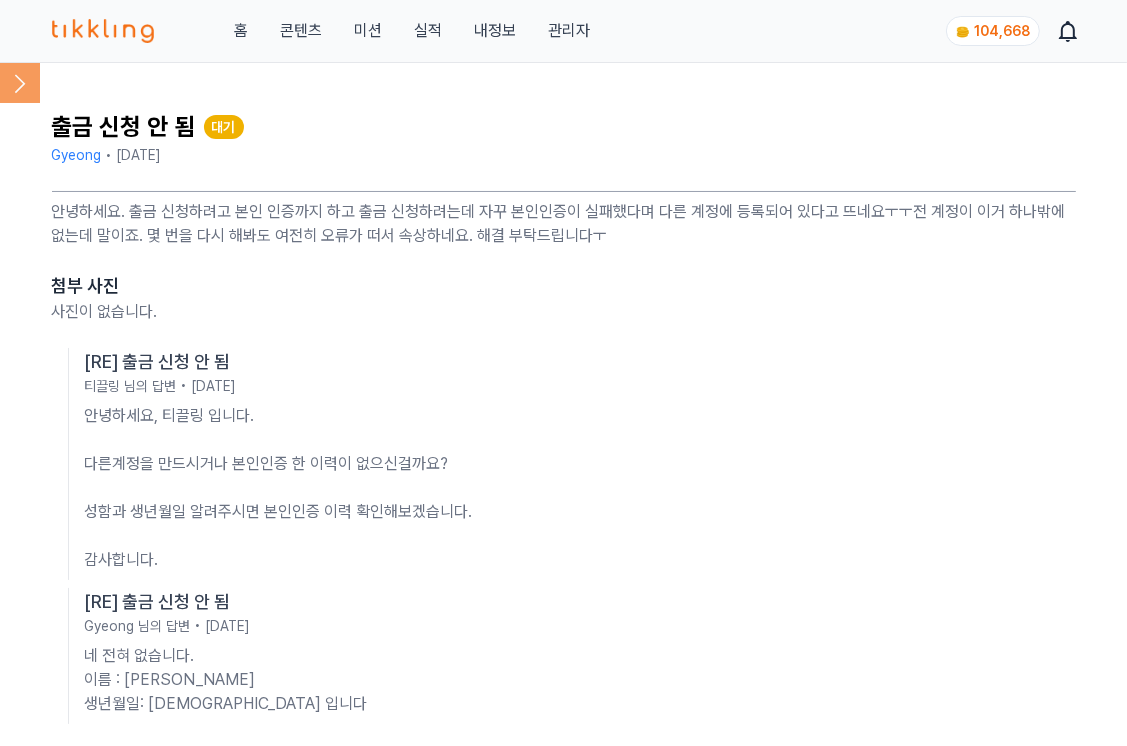 click 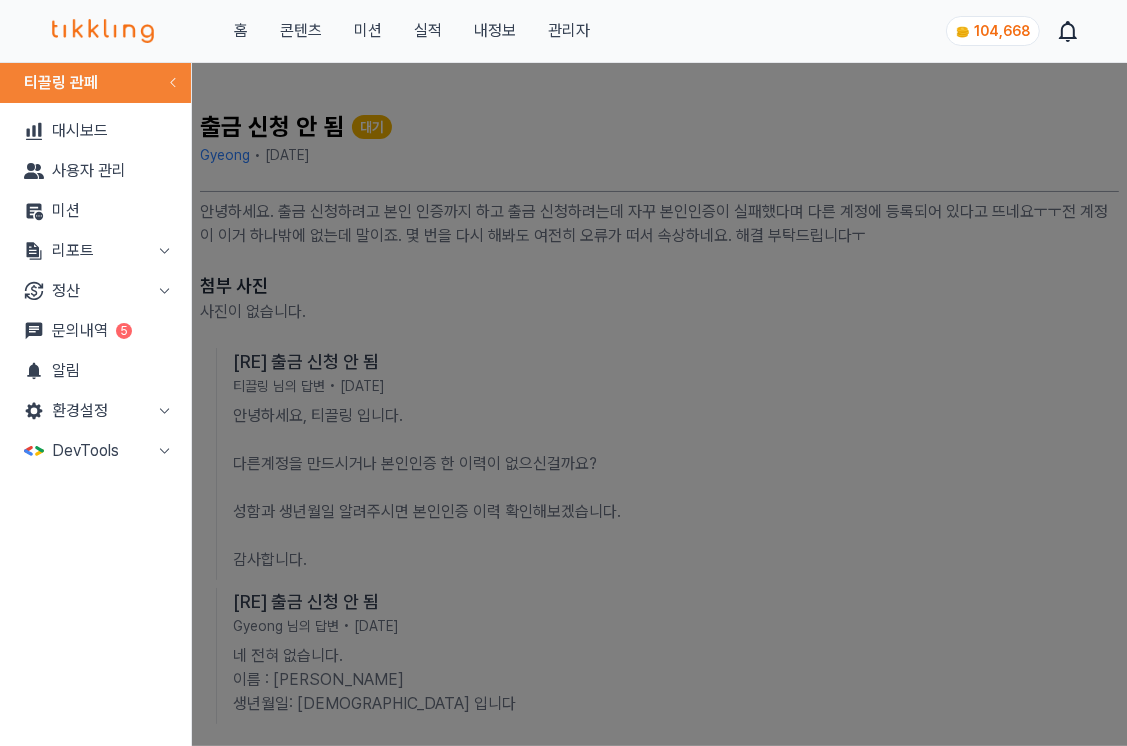 click on "문의내역  5" at bounding box center [95, 331] 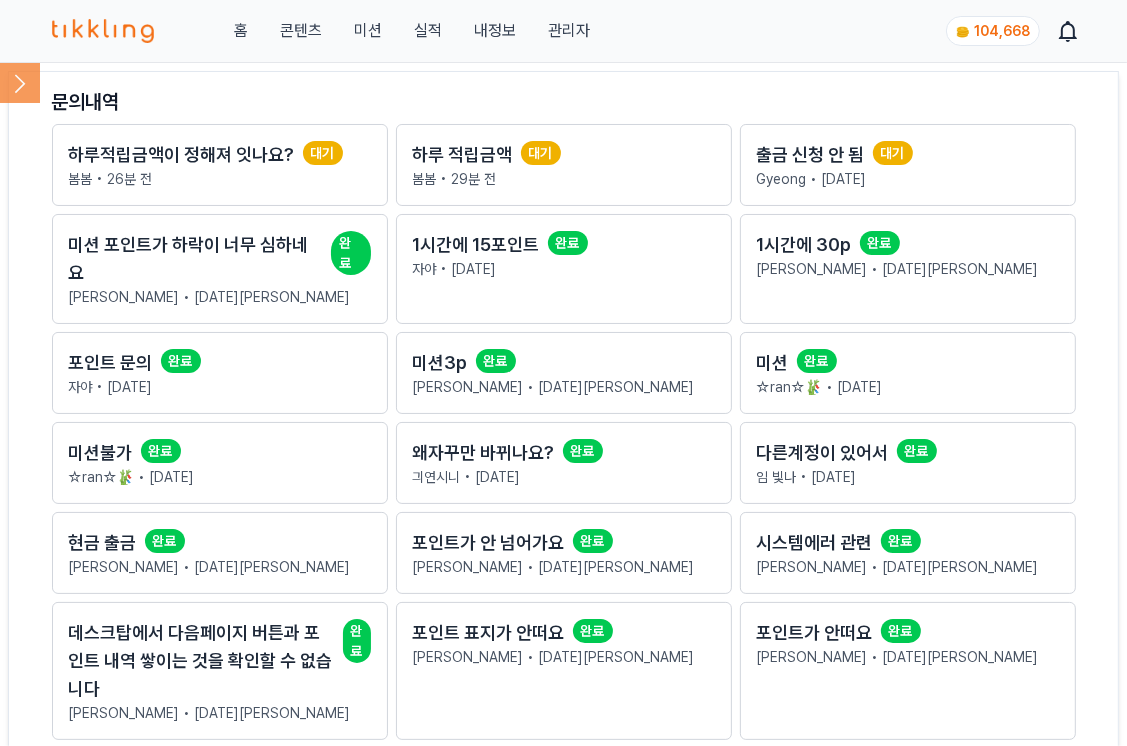 click on "하루 적립금액   대기" at bounding box center [564, 155] 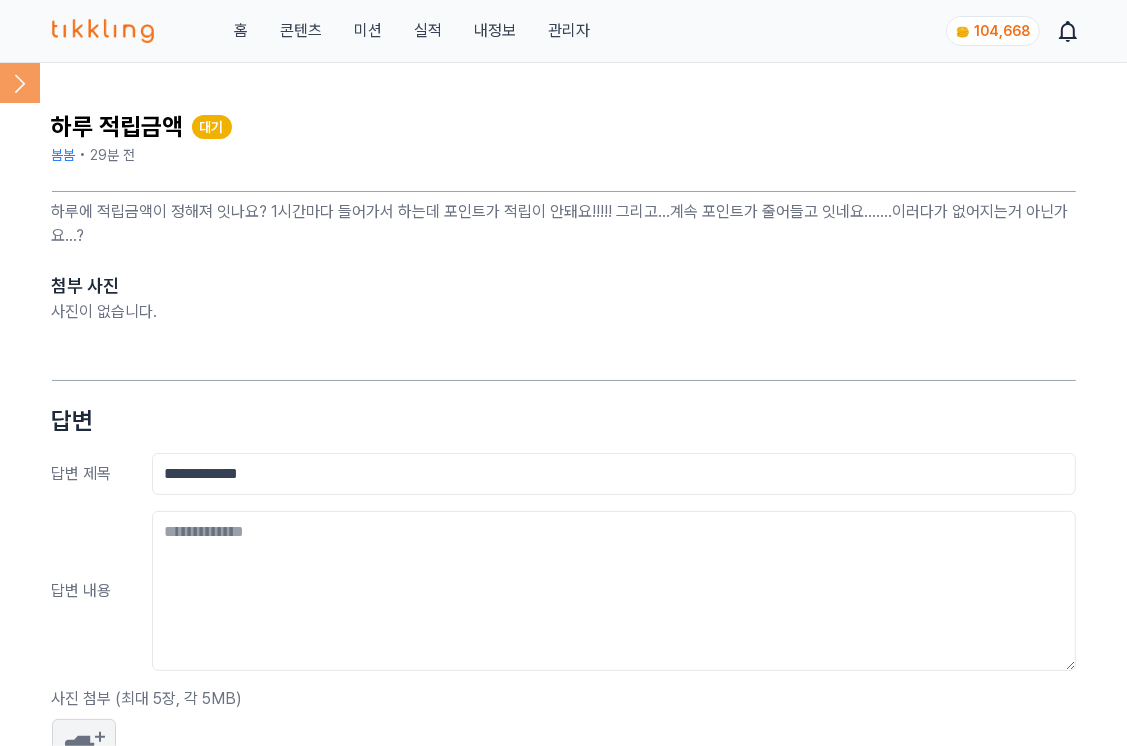 click 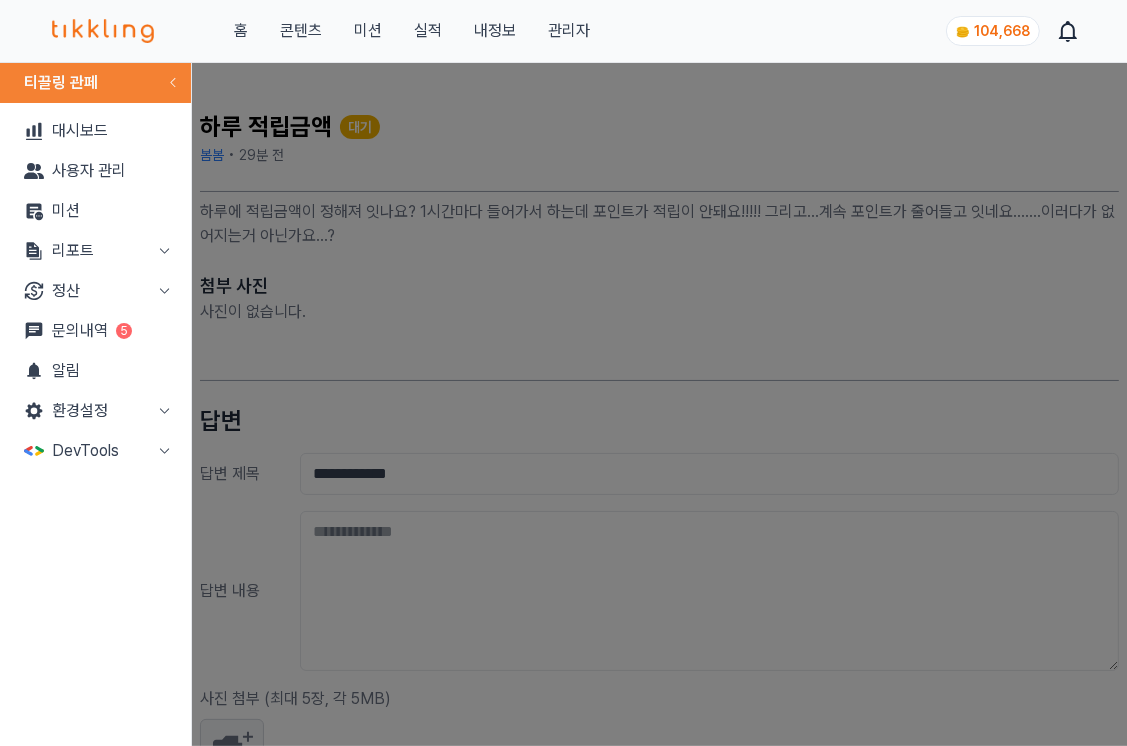 click on "리포트" at bounding box center [95, 251] 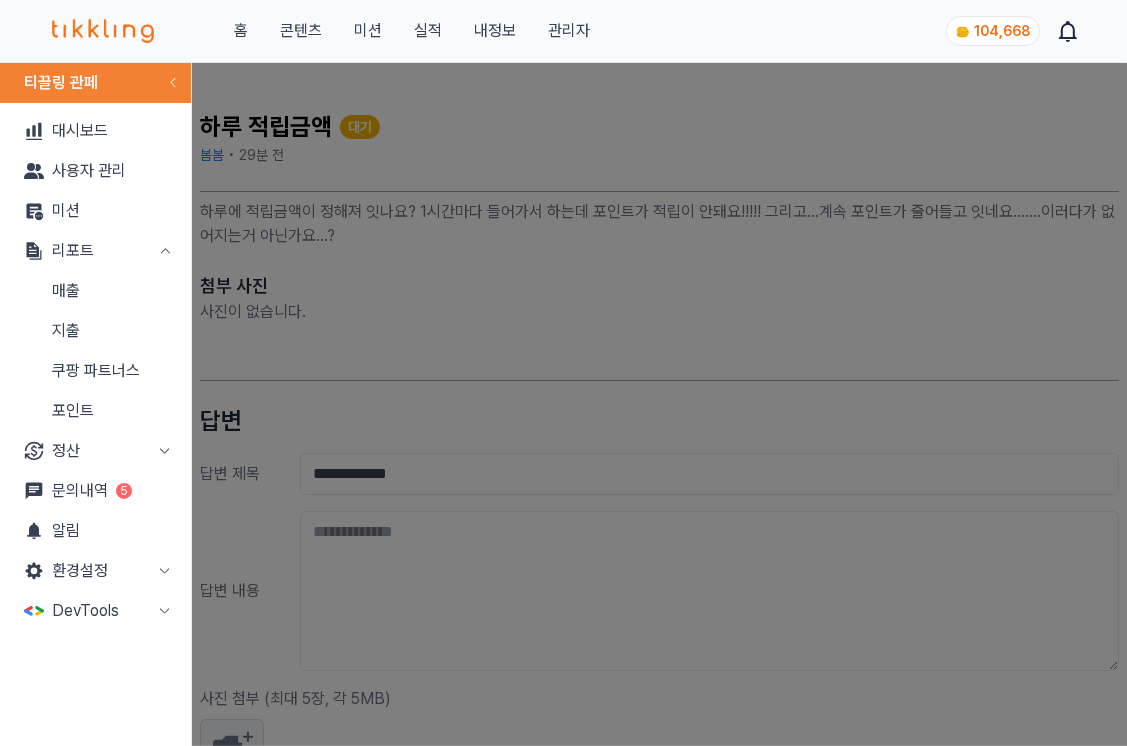 click on "문의내역  5" at bounding box center [95, 491] 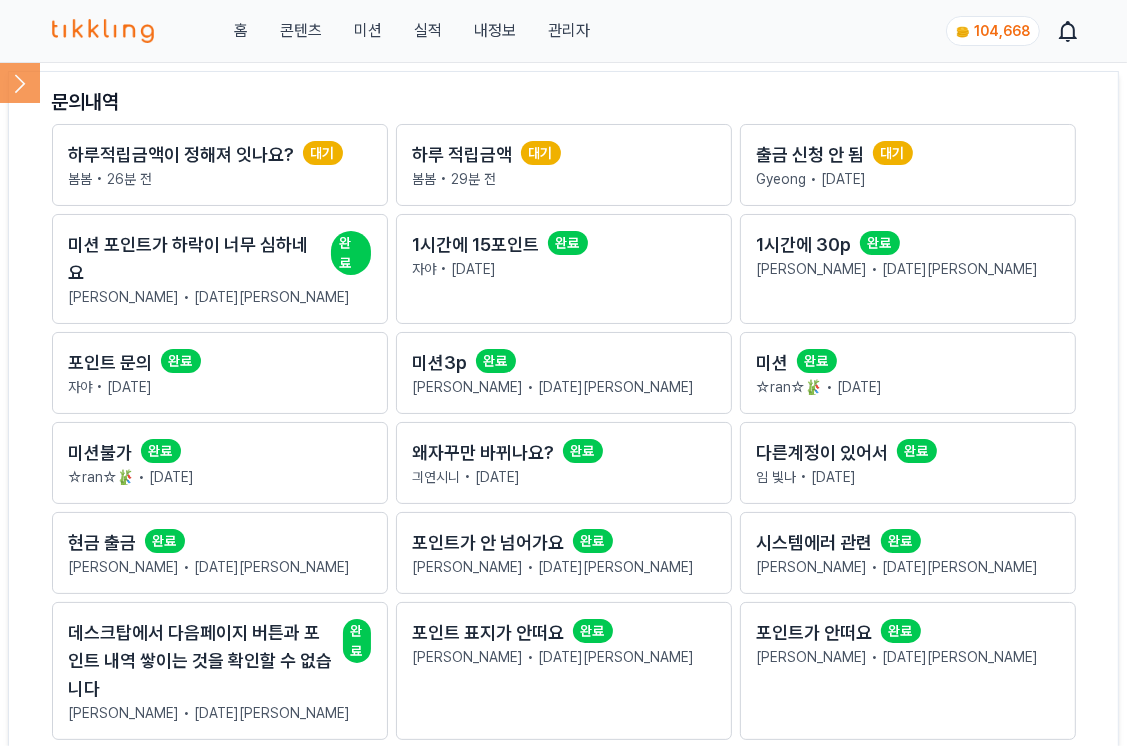 click on "봄봄 • 26분 전" at bounding box center [220, 179] 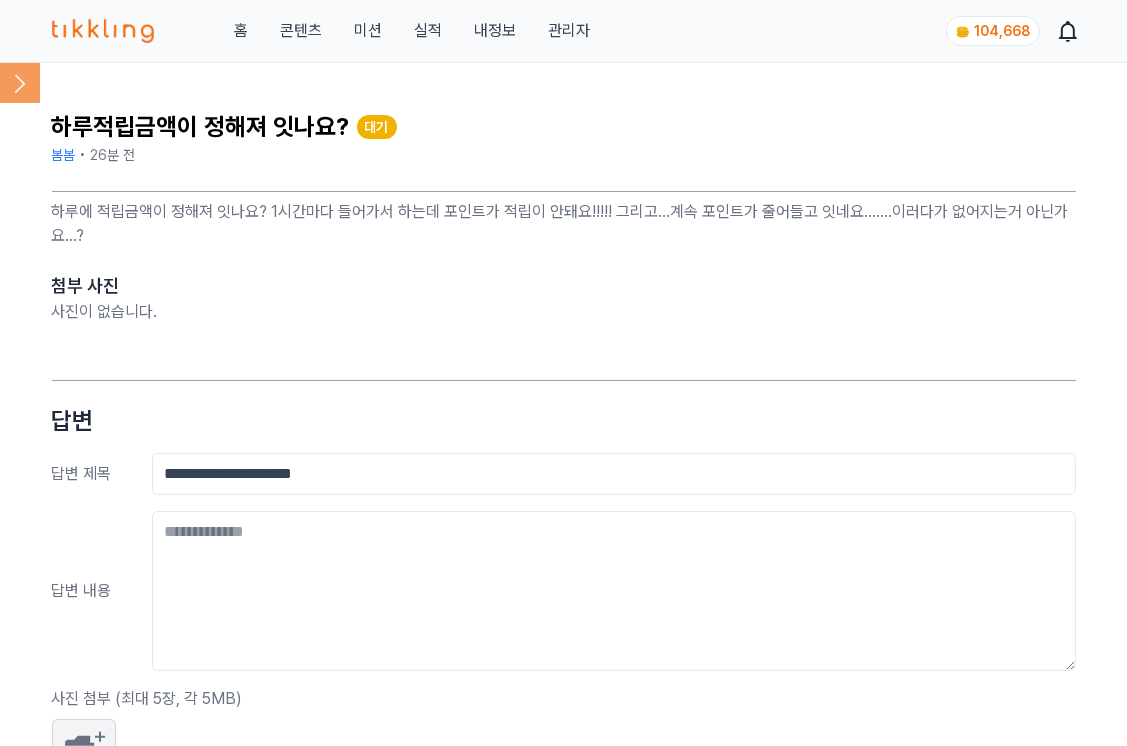 click 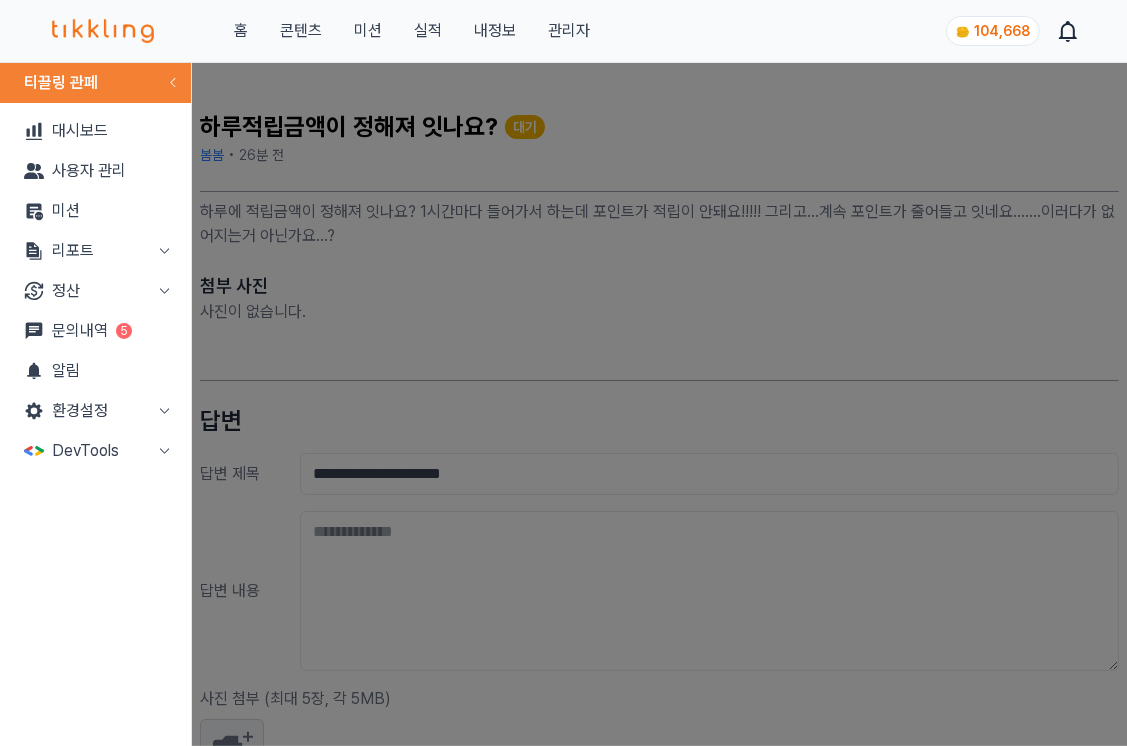click on "문의내역  5" at bounding box center (95, 331) 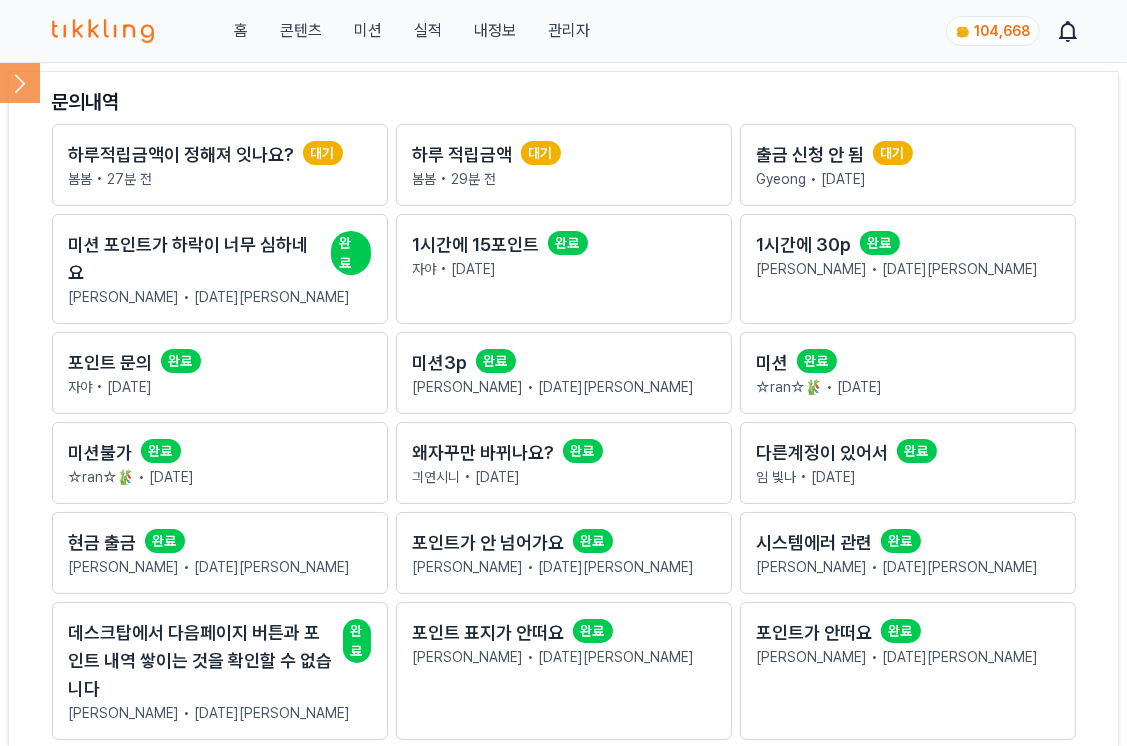 click on "1시간에  15포인트" at bounding box center [476, 245] 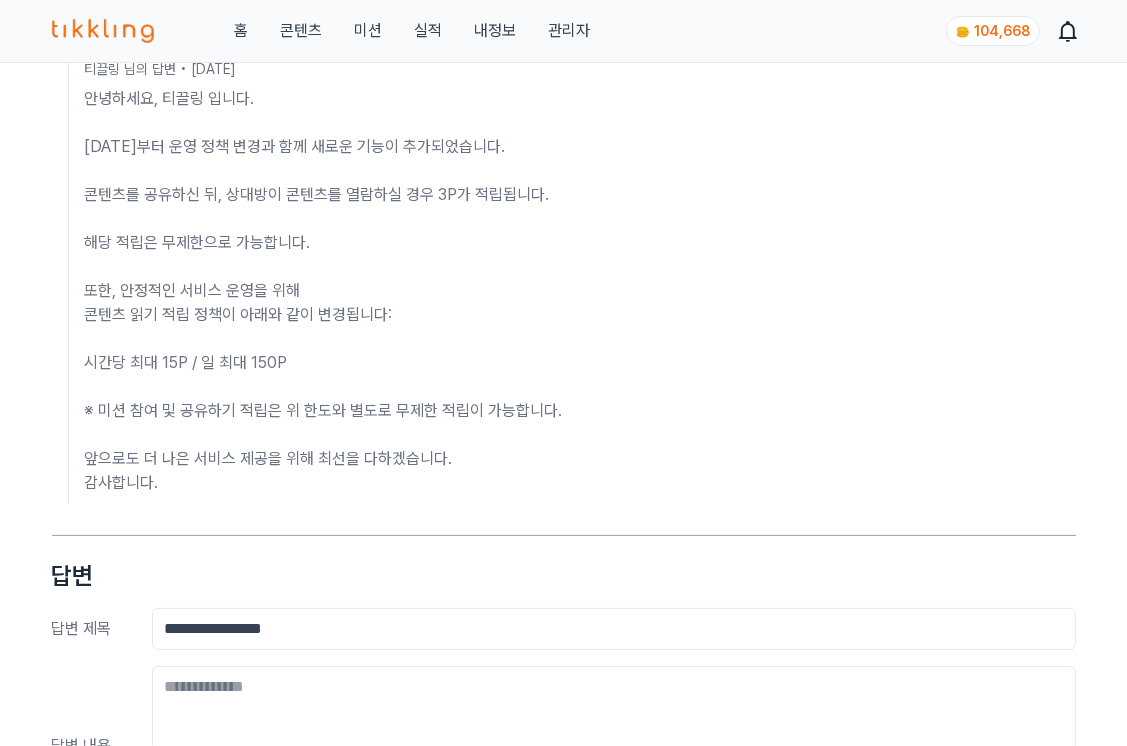 scroll, scrollTop: 302, scrollLeft: 0, axis: vertical 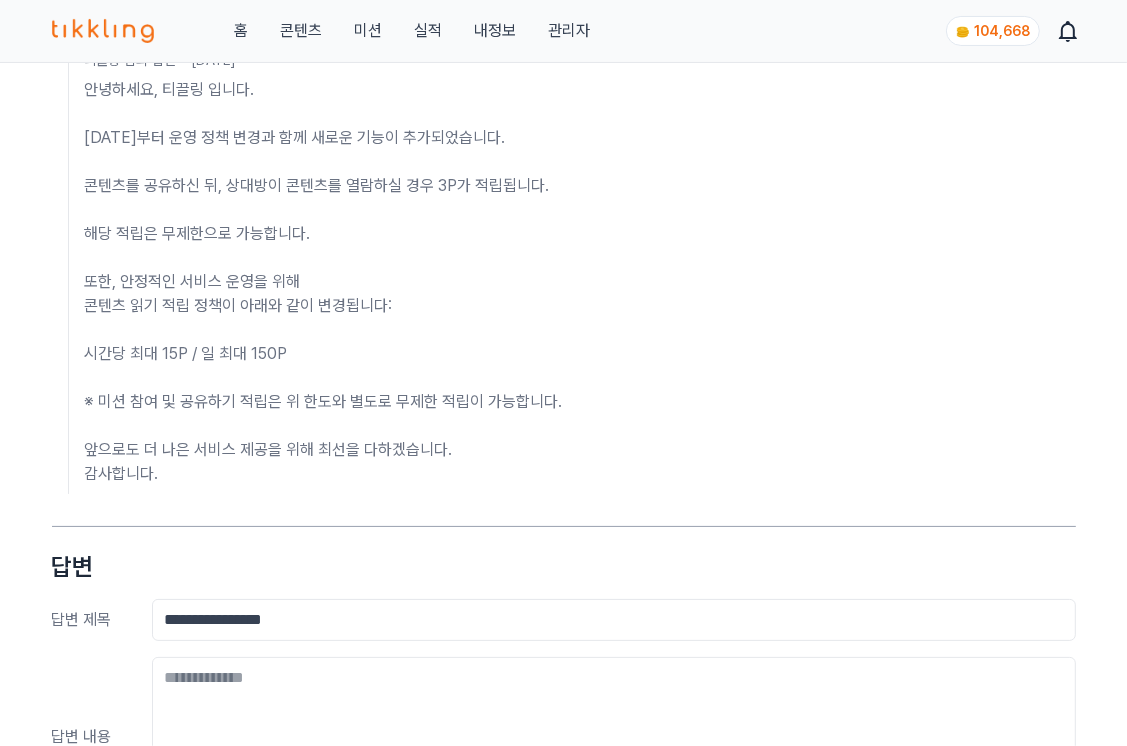 drag, startPoint x: 85, startPoint y: 392, endPoint x: 558, endPoint y: 493, distance: 483.66312 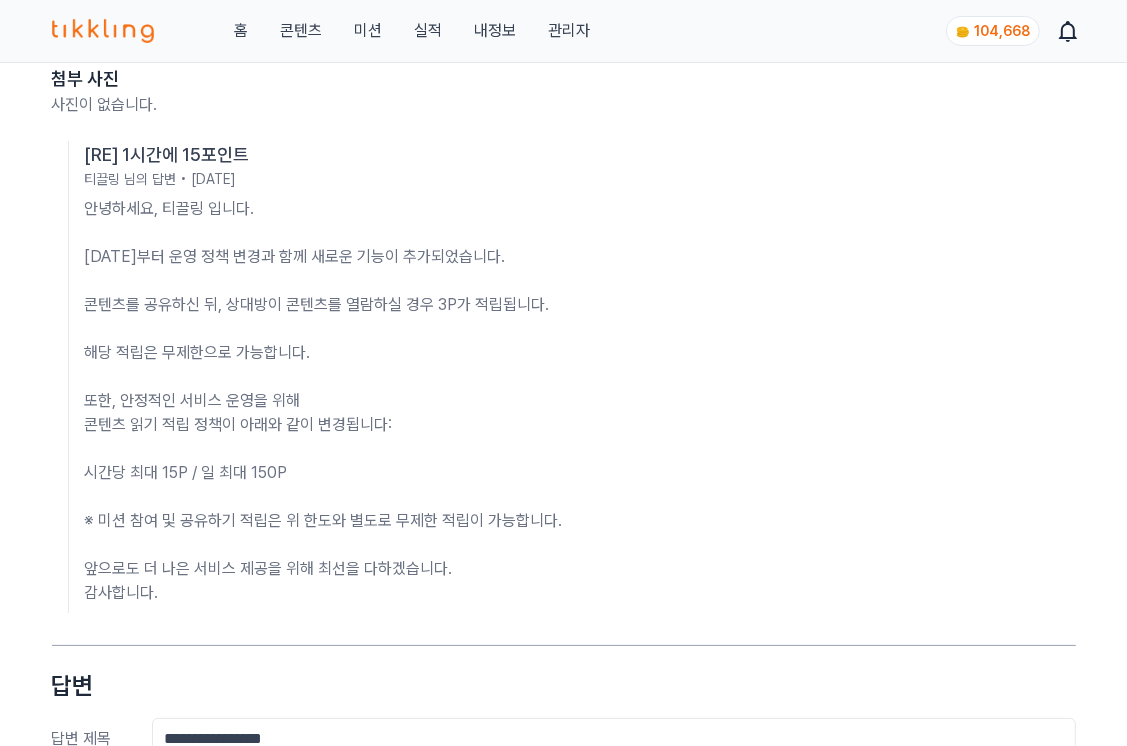 scroll, scrollTop: 0, scrollLeft: 0, axis: both 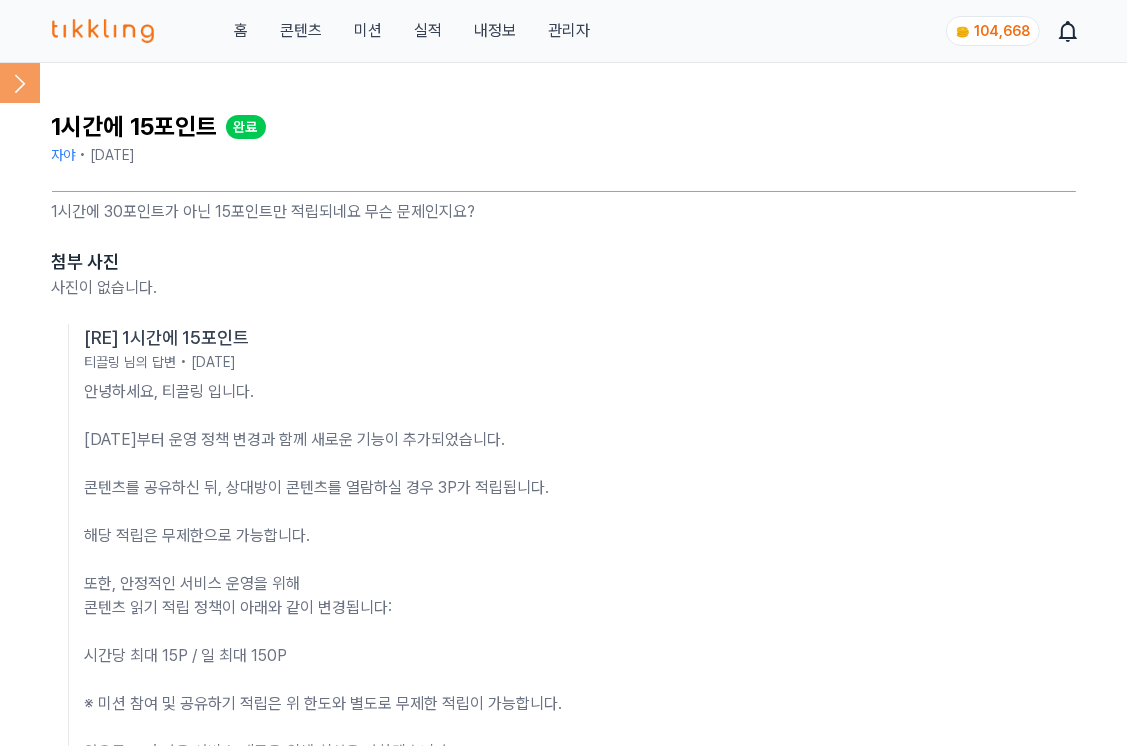 click 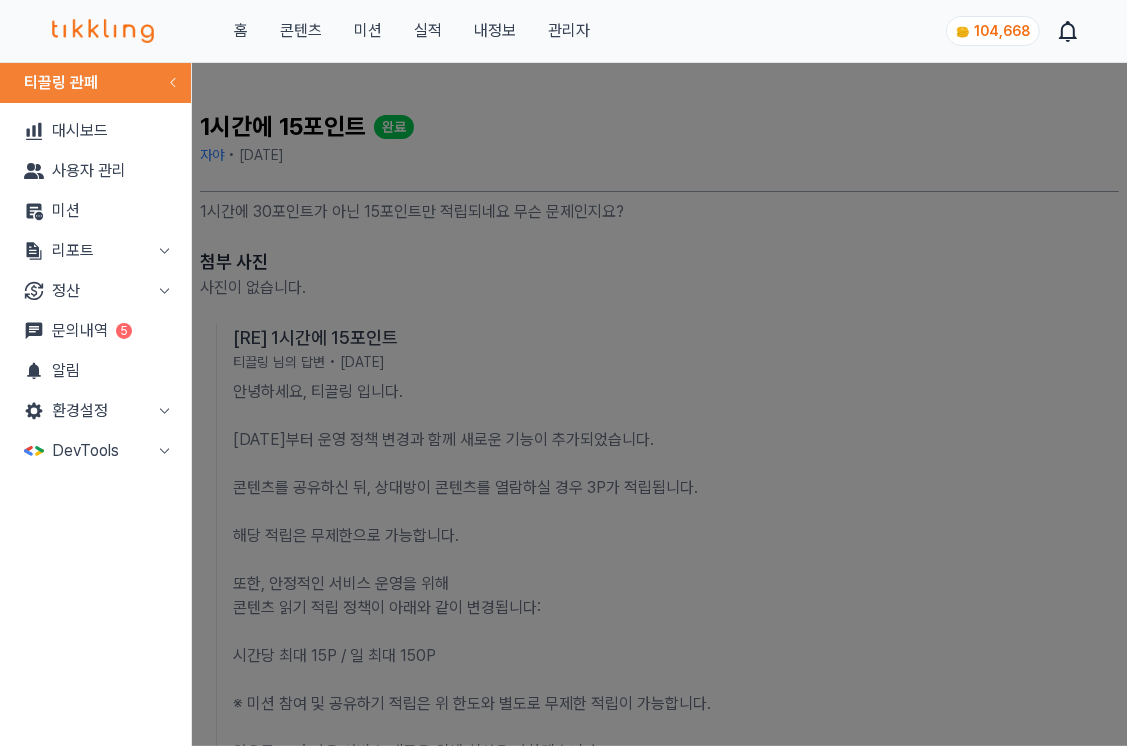 click on "문의내역  5" at bounding box center [95, 331] 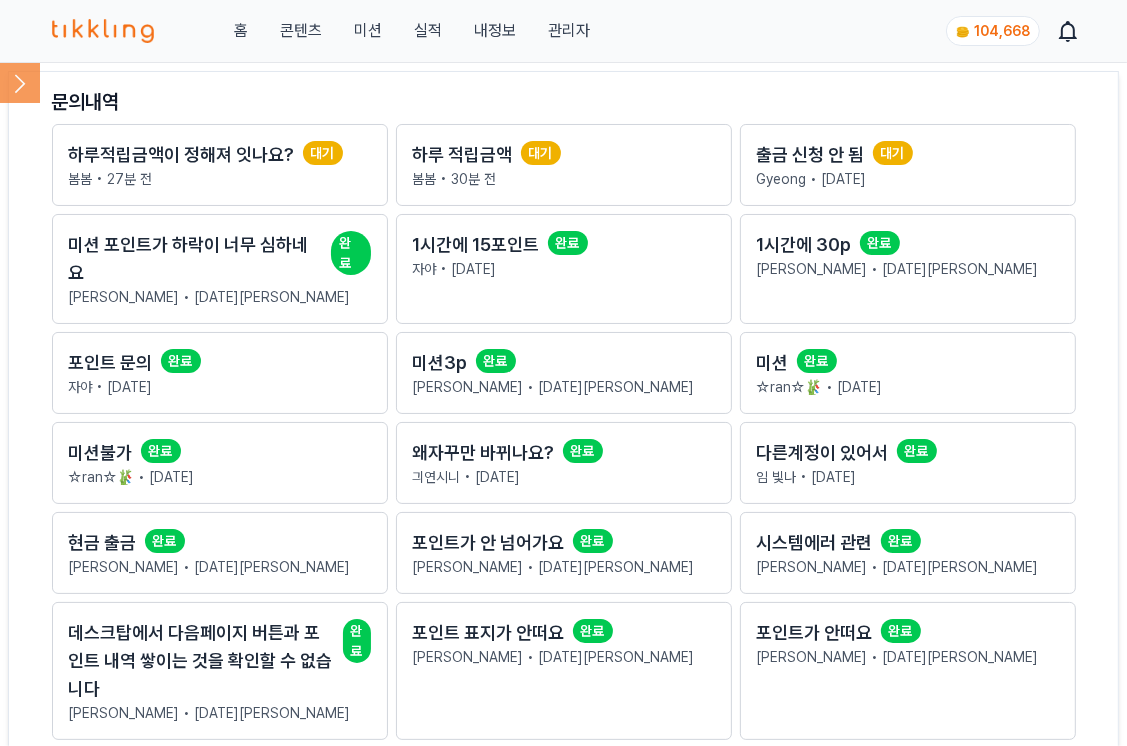 click on "하루 적립금액   대기" at bounding box center (564, 155) 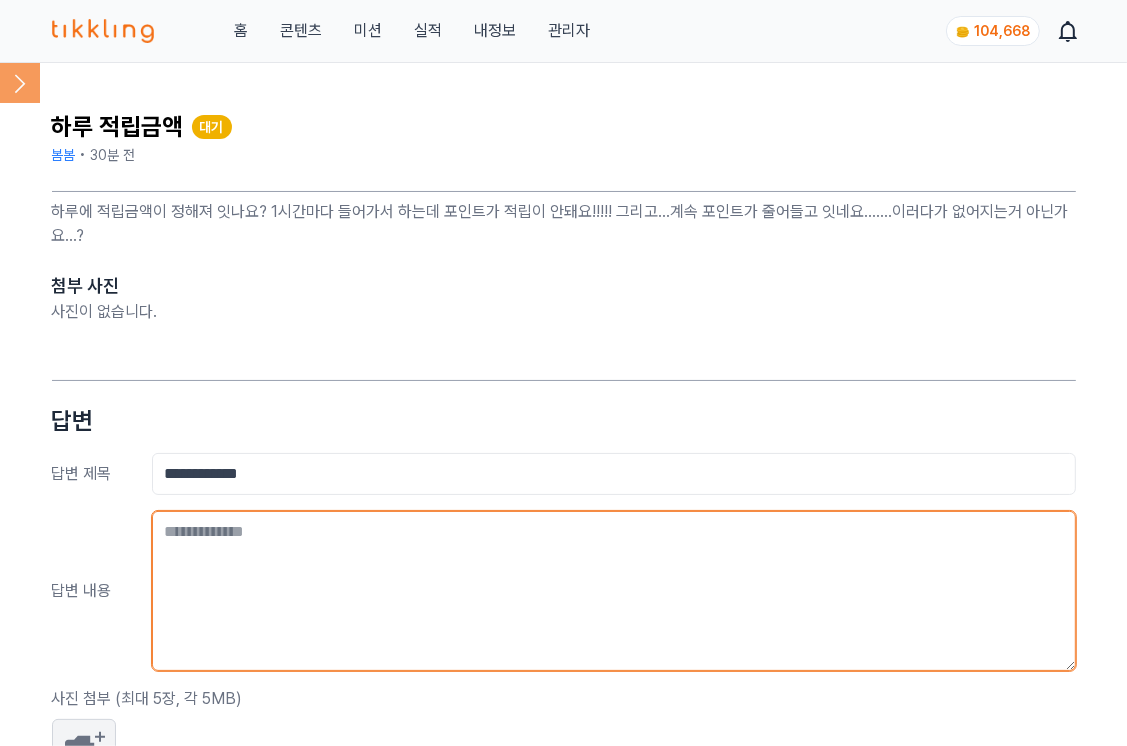 click at bounding box center [614, 591] 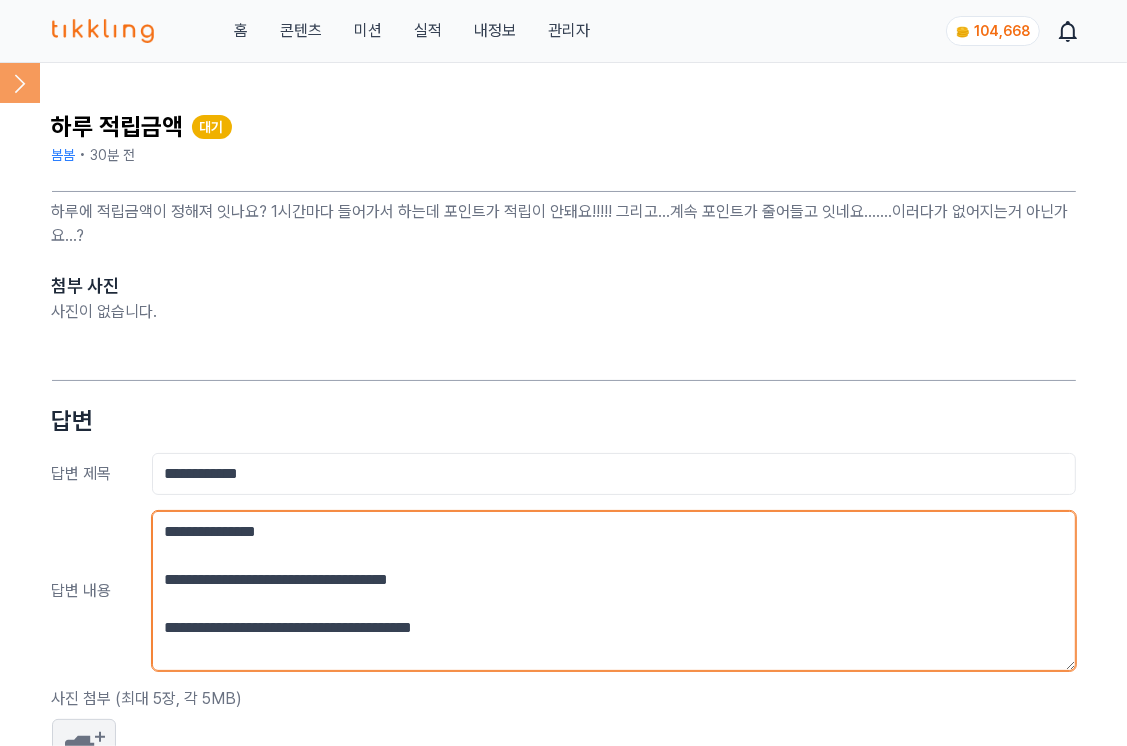 scroll, scrollTop: 303, scrollLeft: 0, axis: vertical 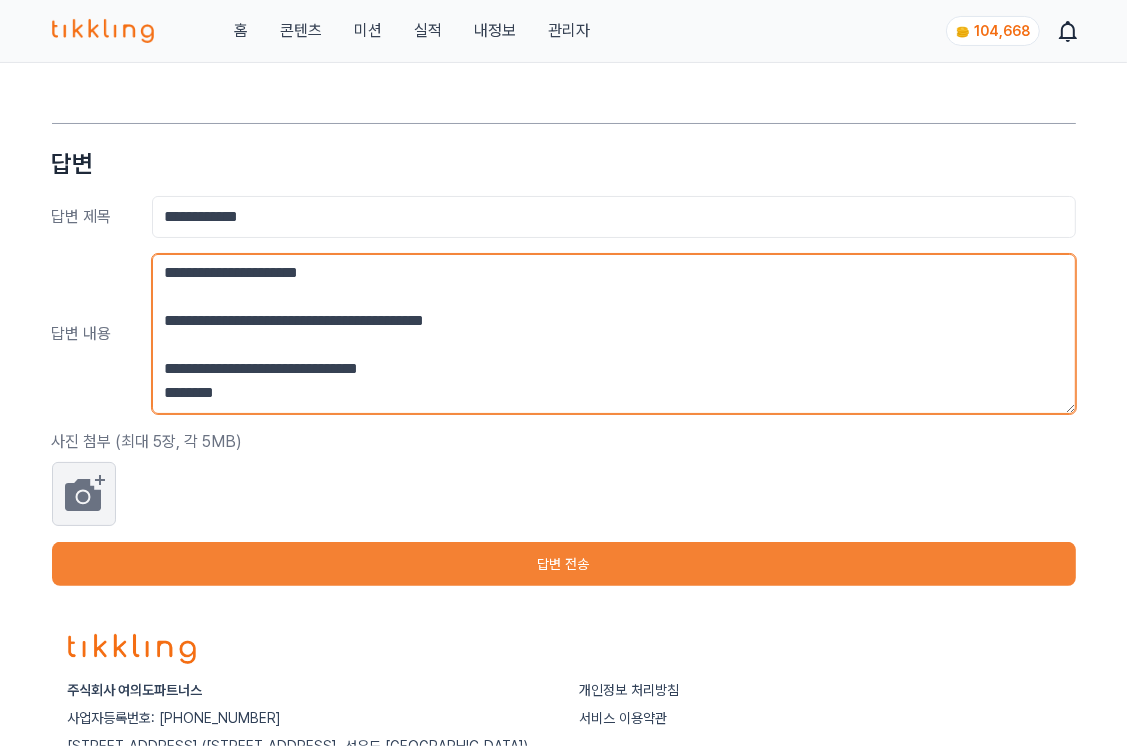 type on "**********" 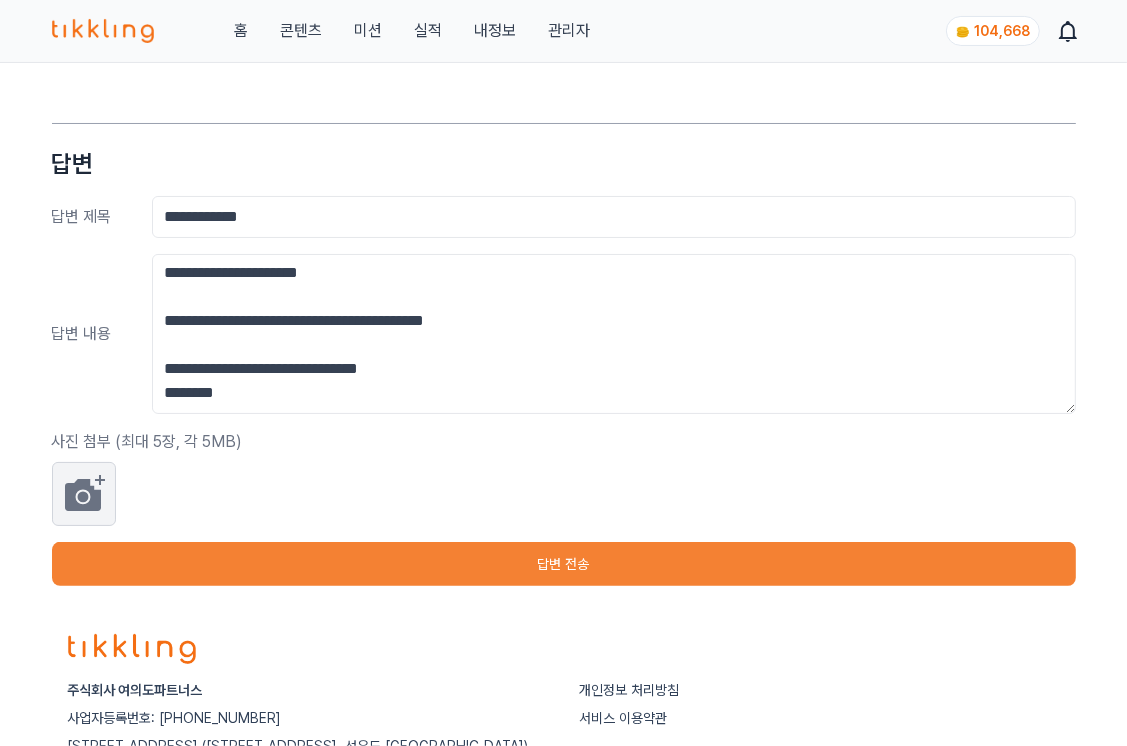 click on "답변 전송" at bounding box center (564, 564) 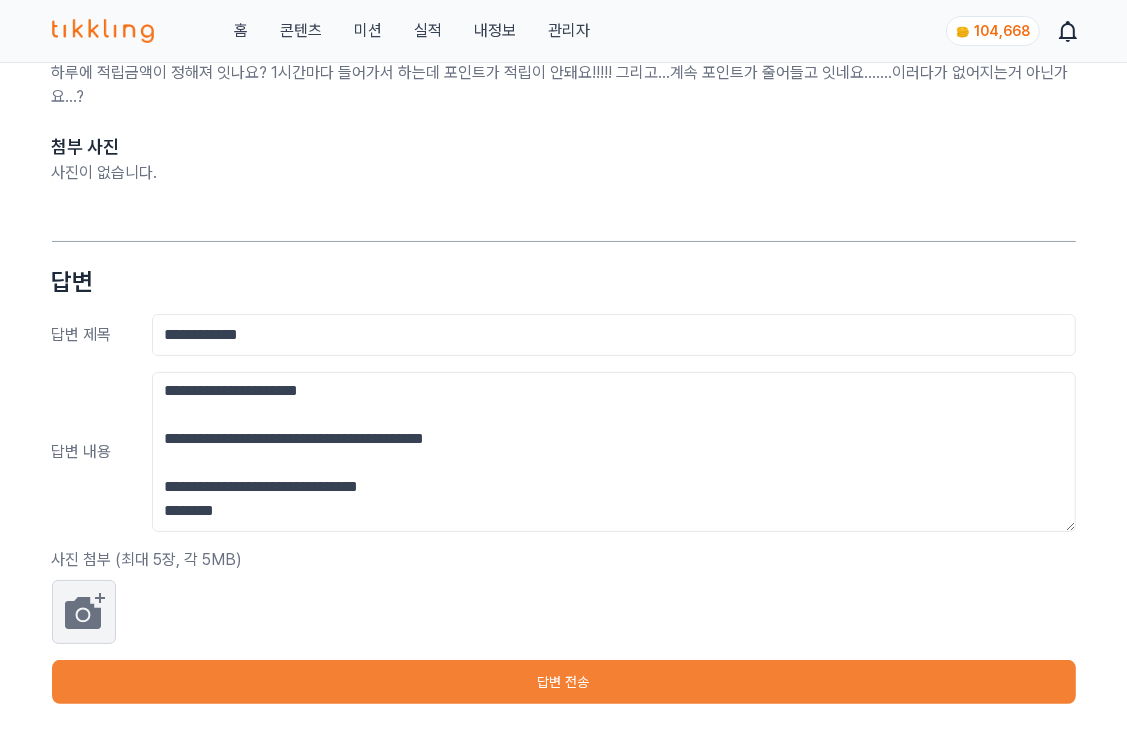 scroll, scrollTop: 0, scrollLeft: 0, axis: both 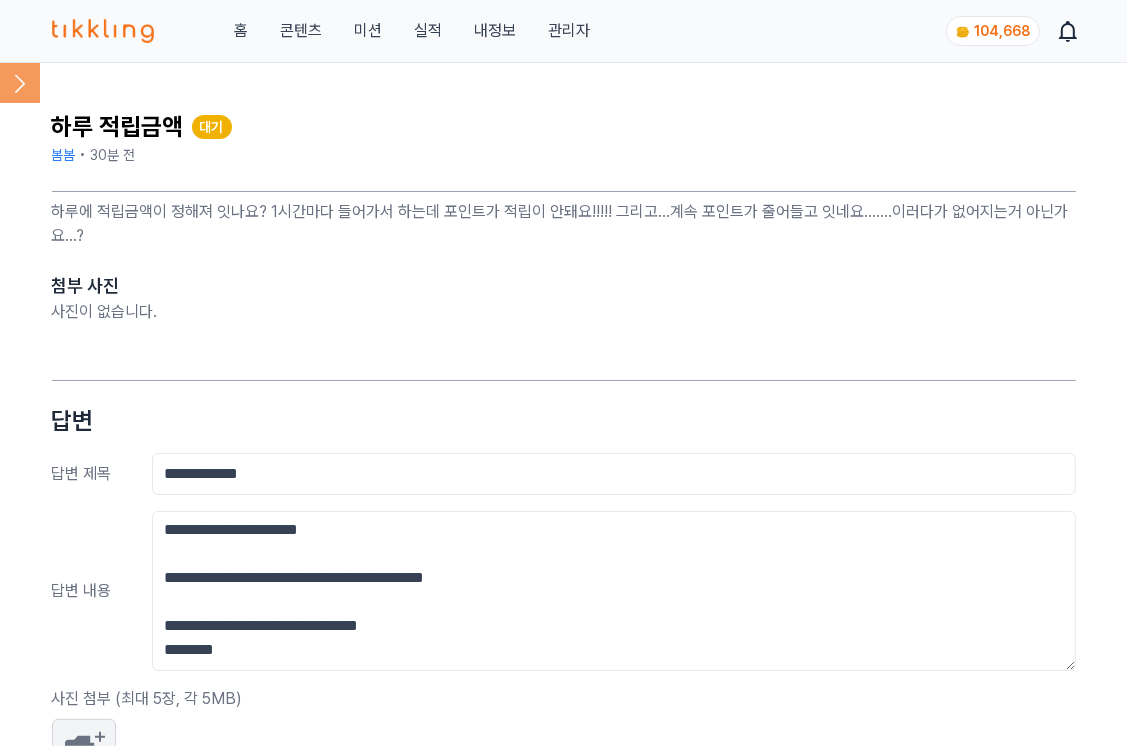 click 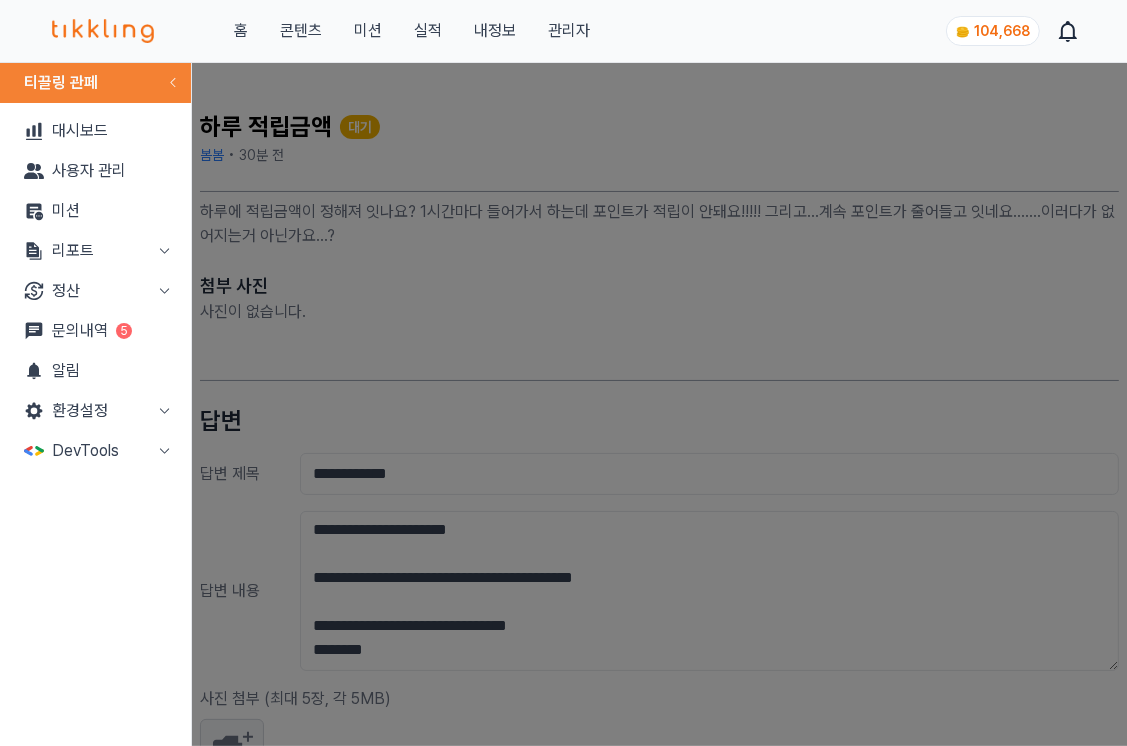 click on "5" 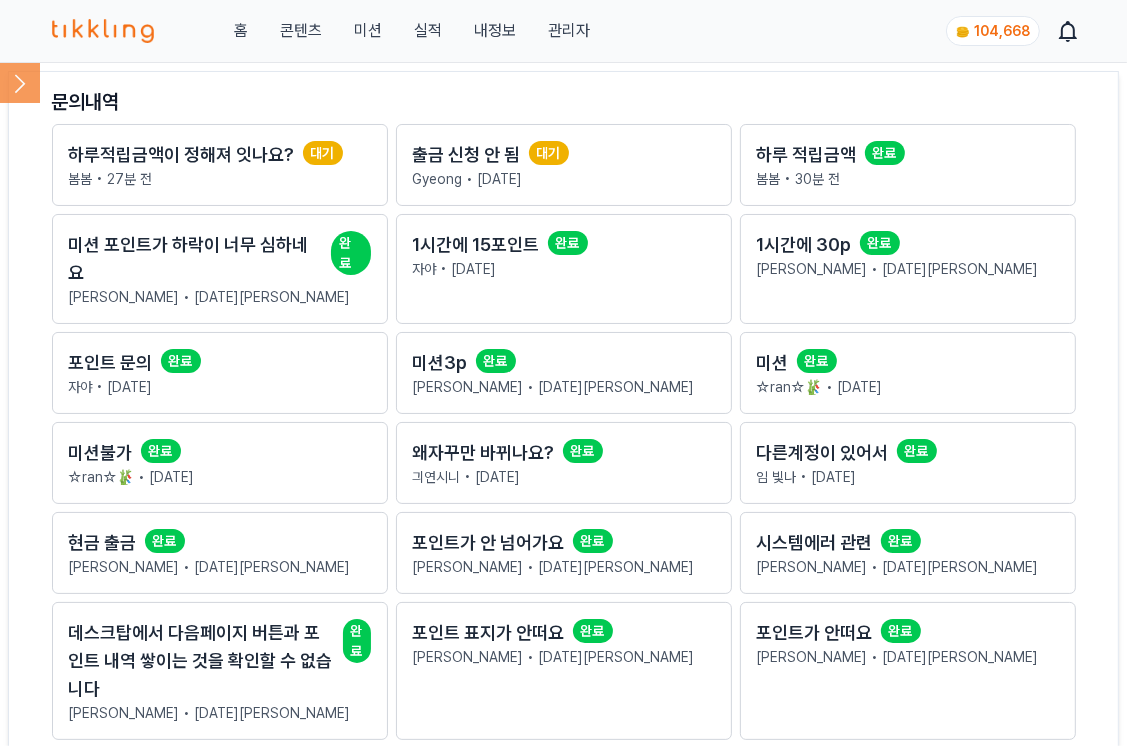 click on "하루적립금액이 정해져 잇나요?" at bounding box center [182, 155] 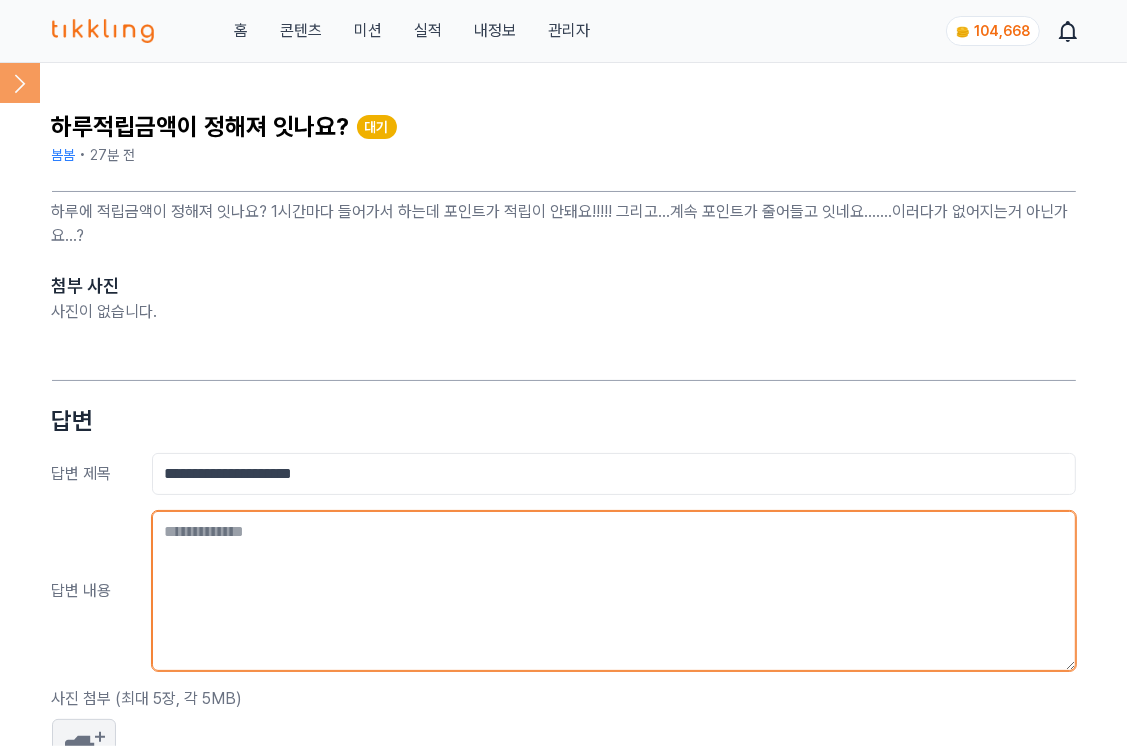 click at bounding box center [614, 591] 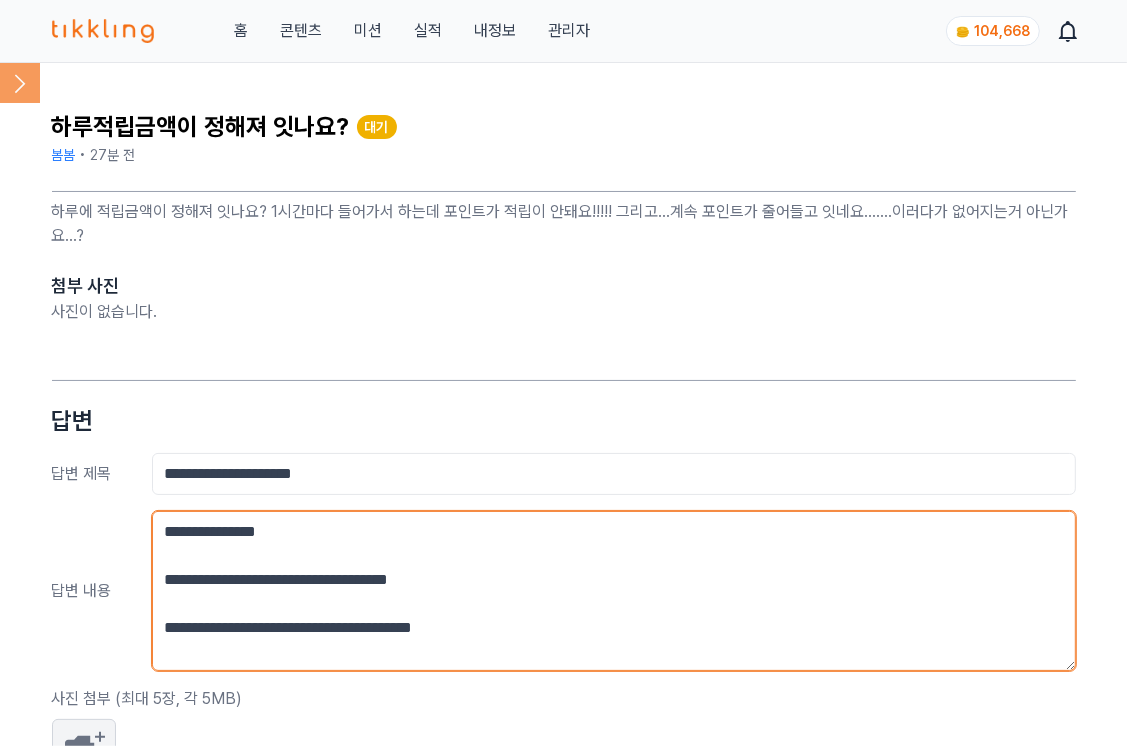 scroll, scrollTop: 303, scrollLeft: 0, axis: vertical 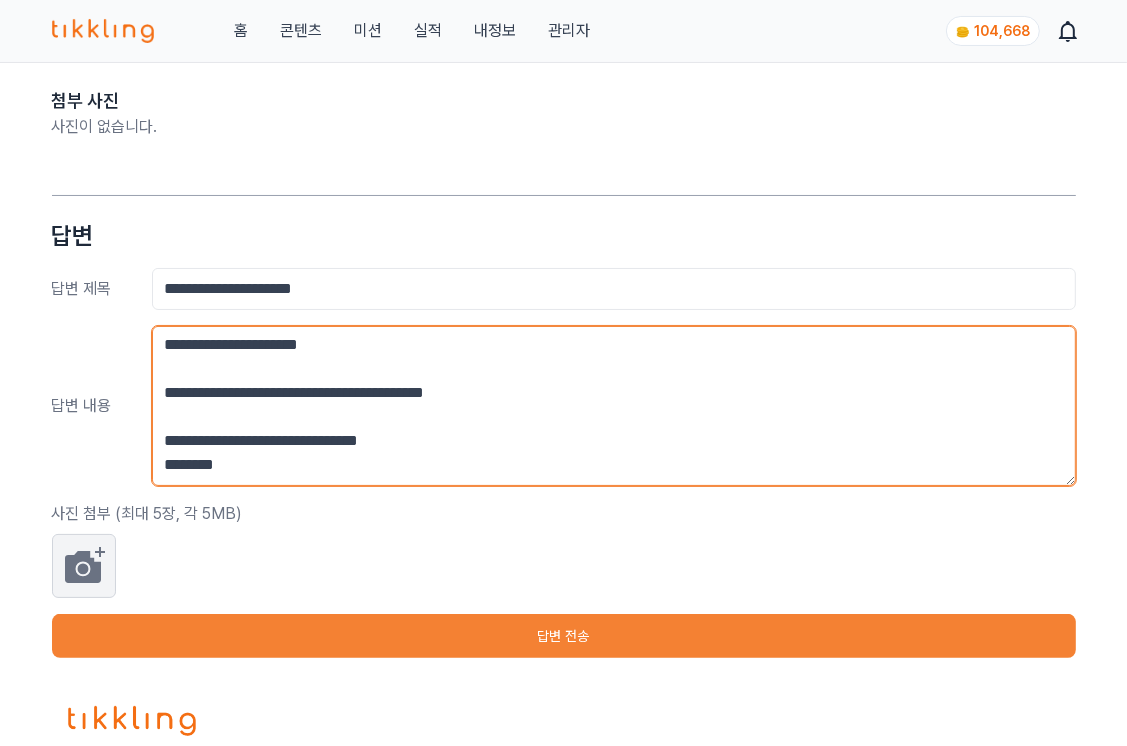 type on "**********" 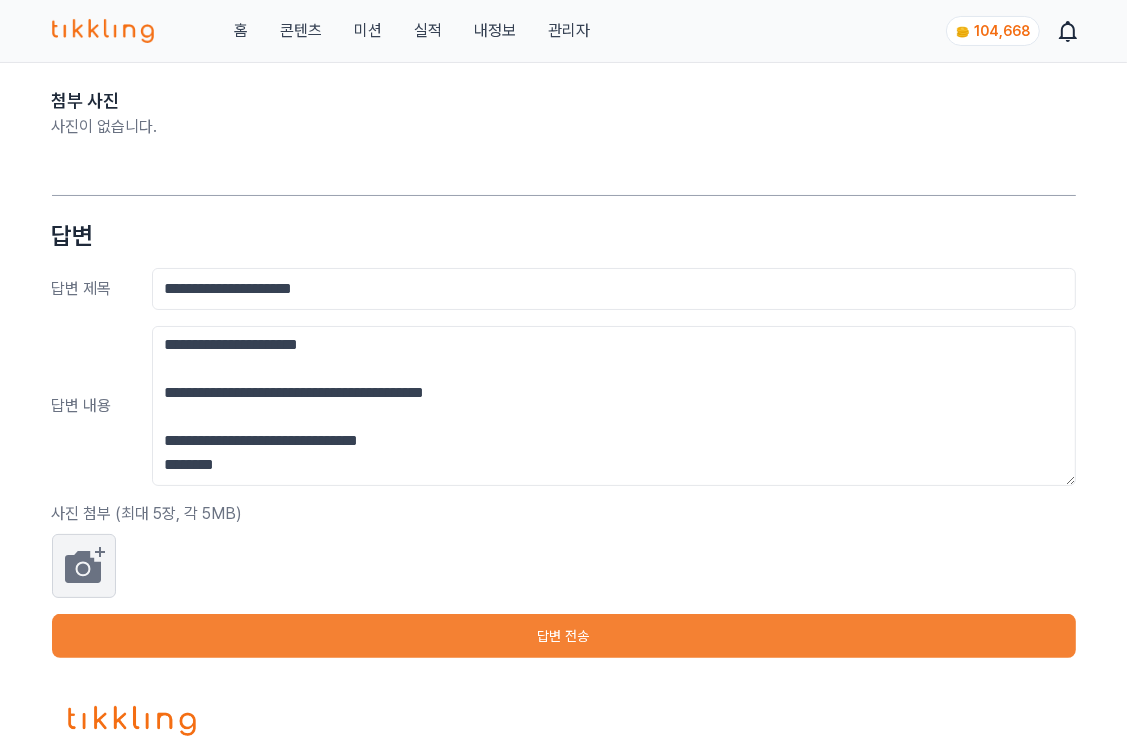 click on "답변 전송" at bounding box center [564, 636] 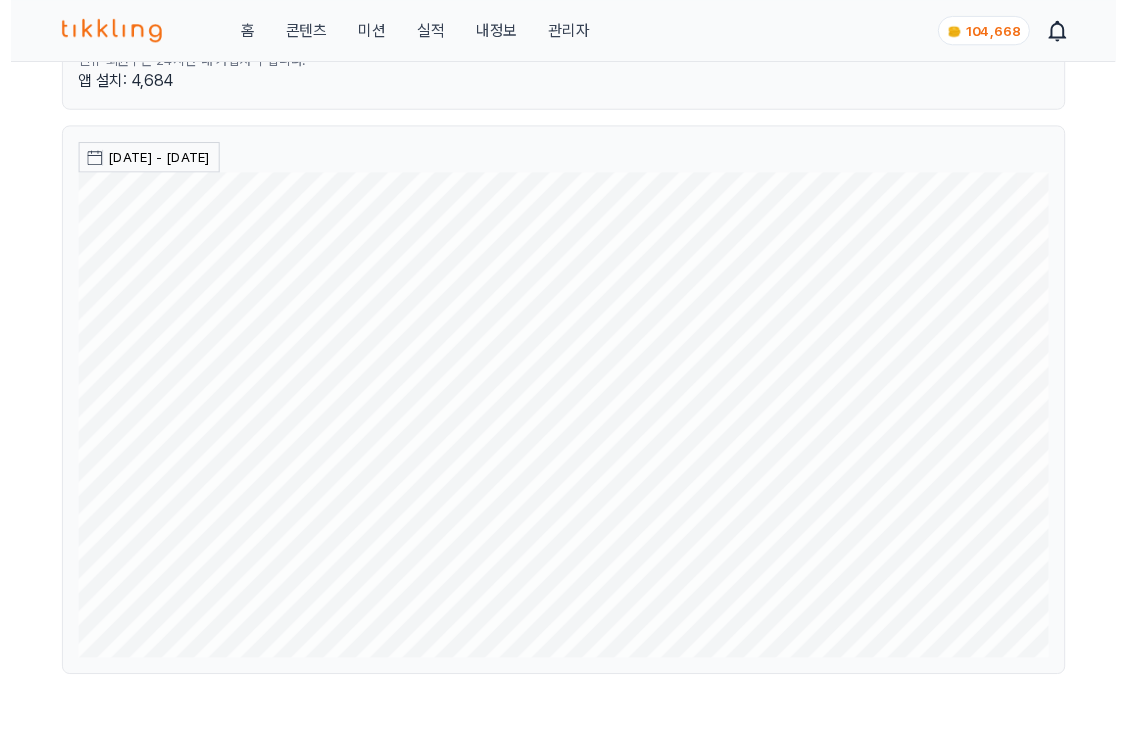 scroll, scrollTop: 0, scrollLeft: 0, axis: both 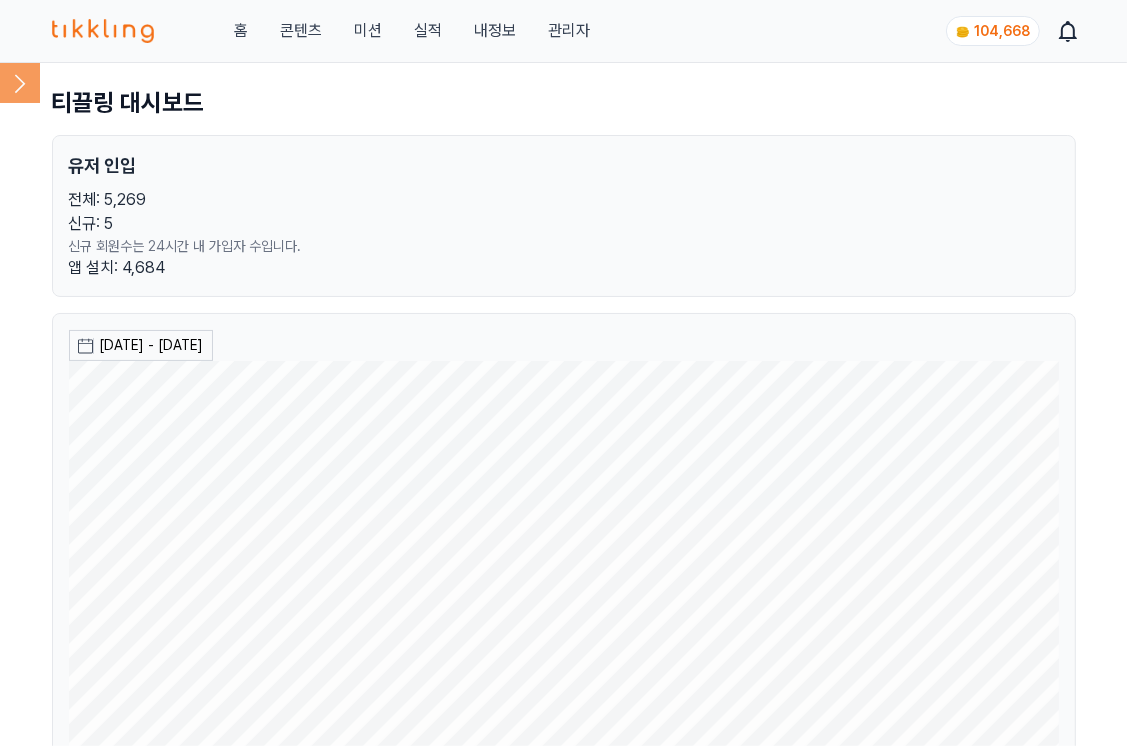 click 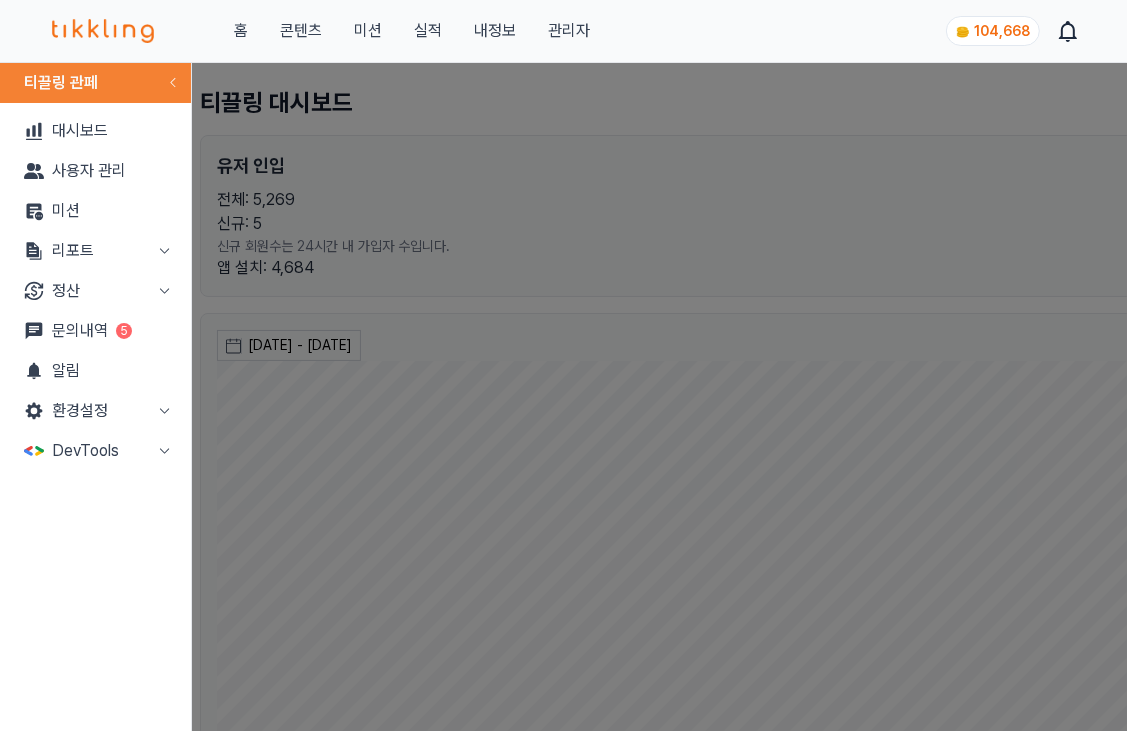 click on "리포트" at bounding box center (95, 251) 